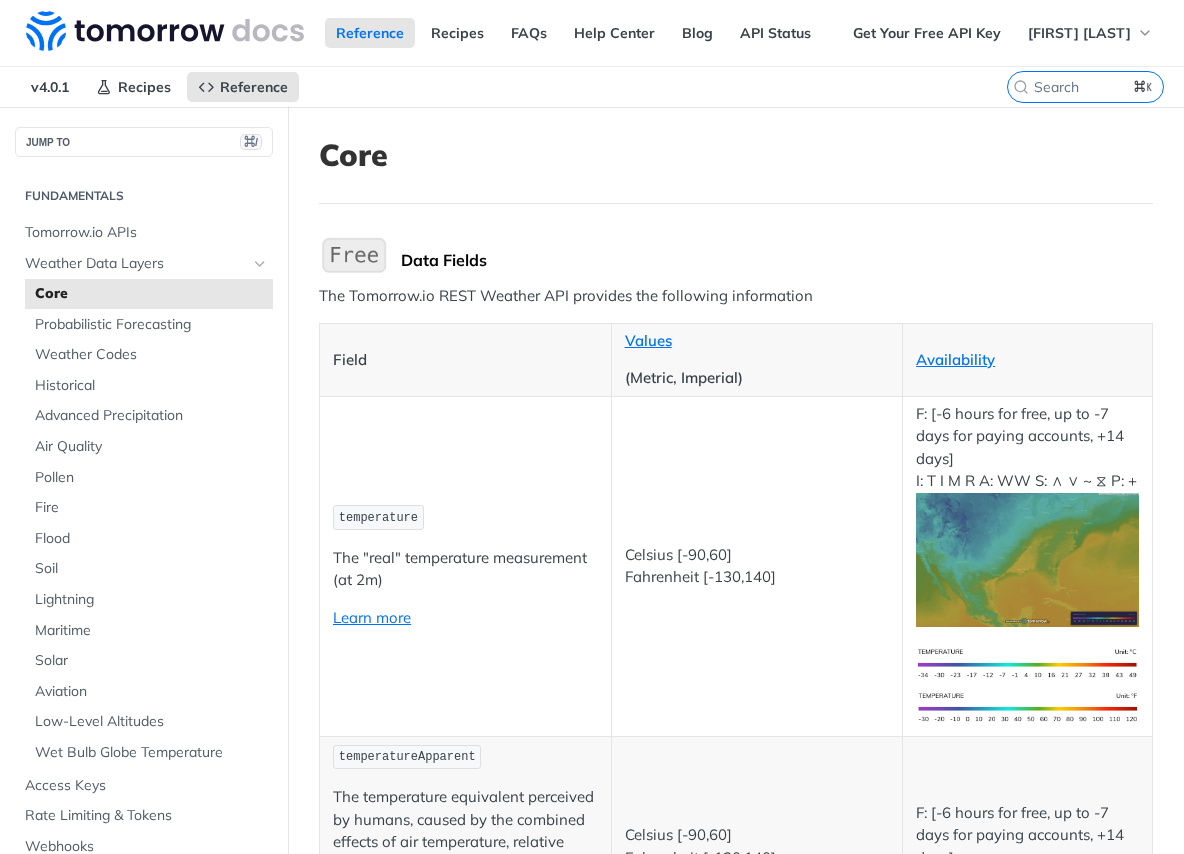 scroll, scrollTop: 0, scrollLeft: 0, axis: both 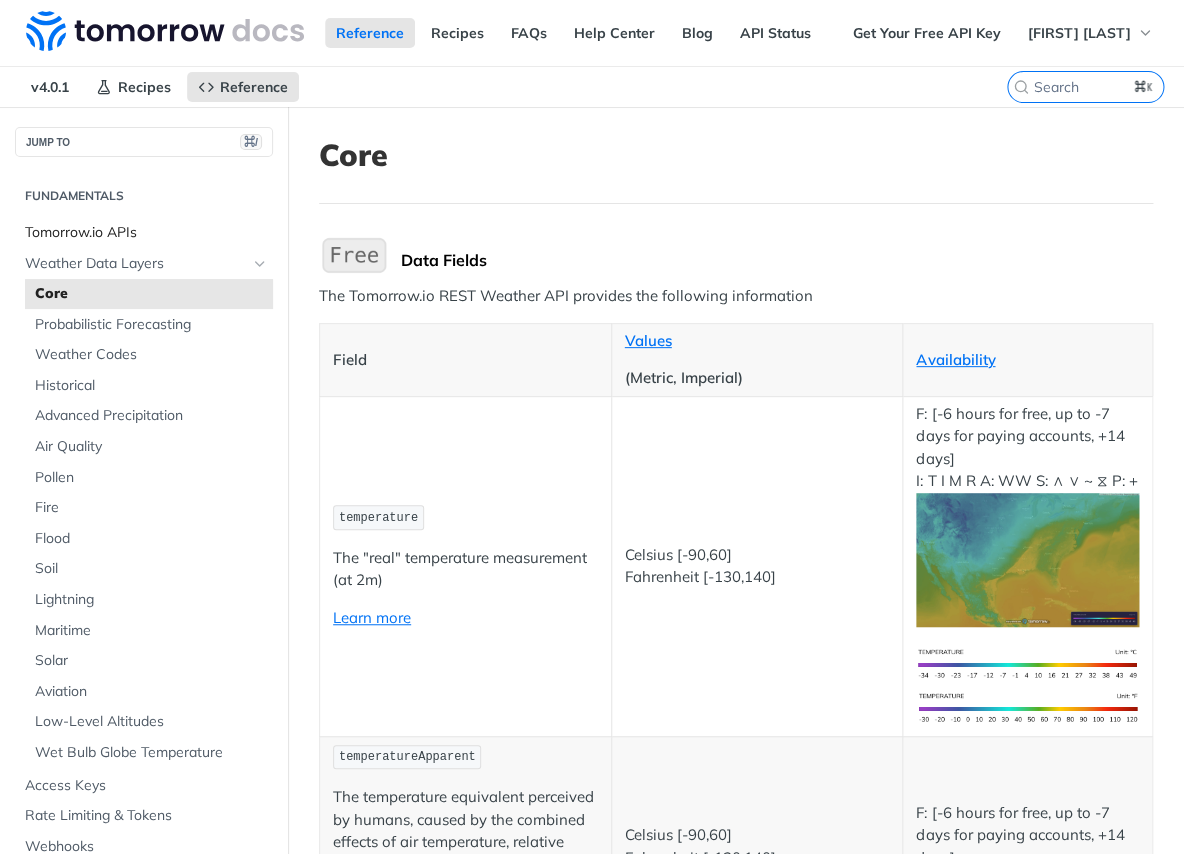click on "Tomorrow.io APIs" at bounding box center [146, 233] 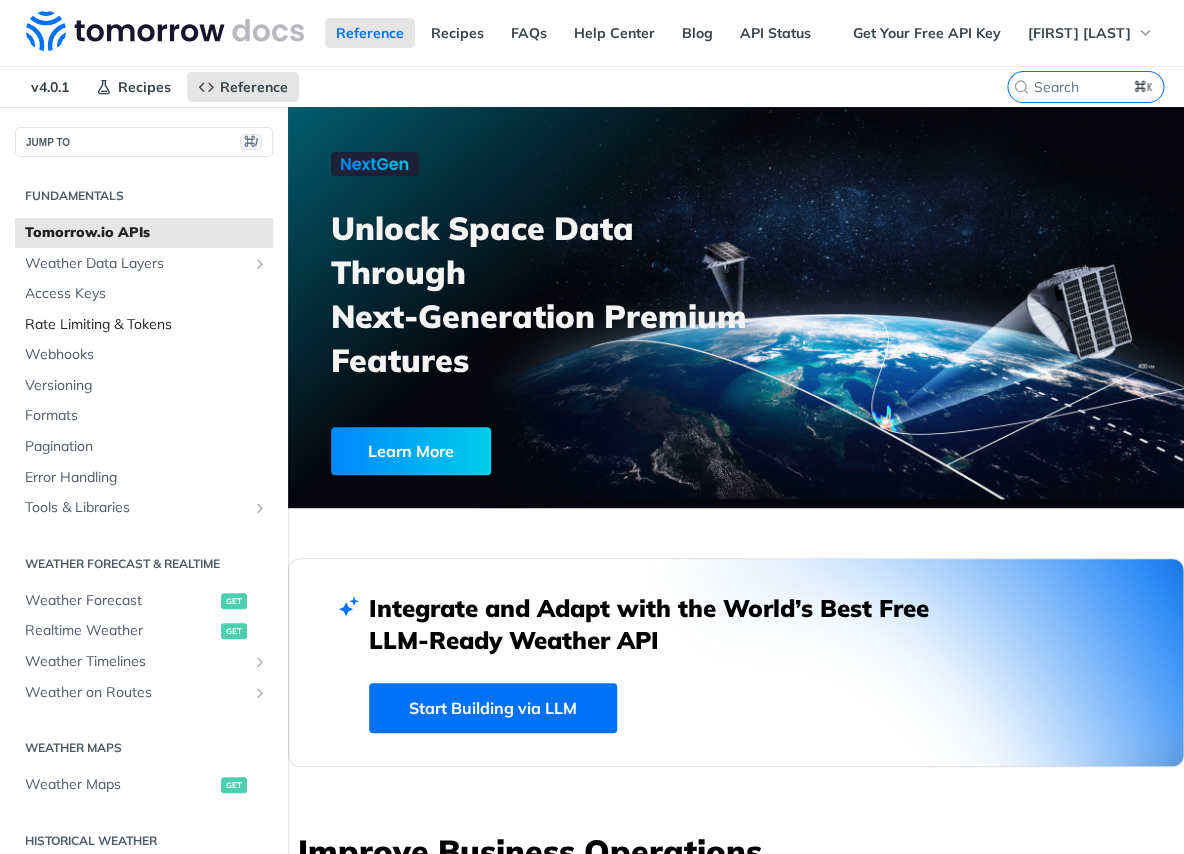 click on "Rate Limiting & Tokens" at bounding box center [146, 325] 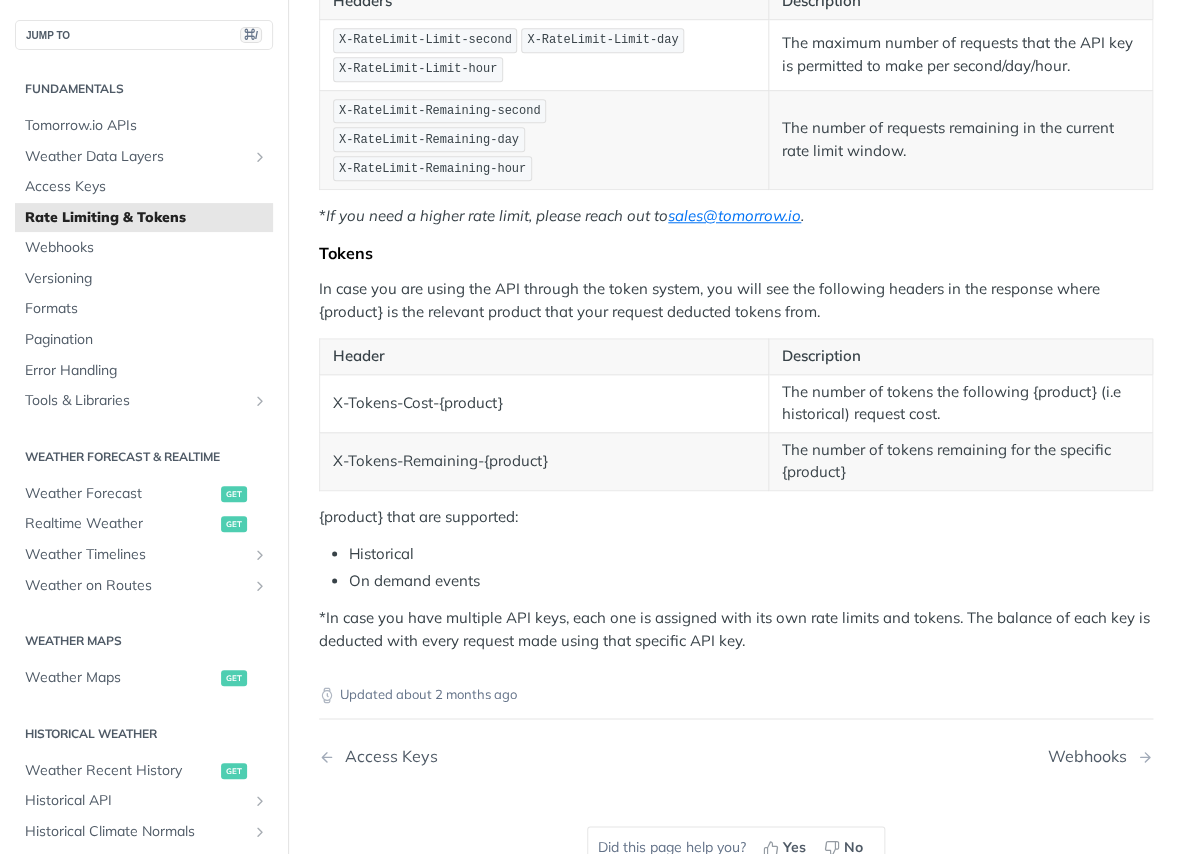 scroll, scrollTop: 379, scrollLeft: 0, axis: vertical 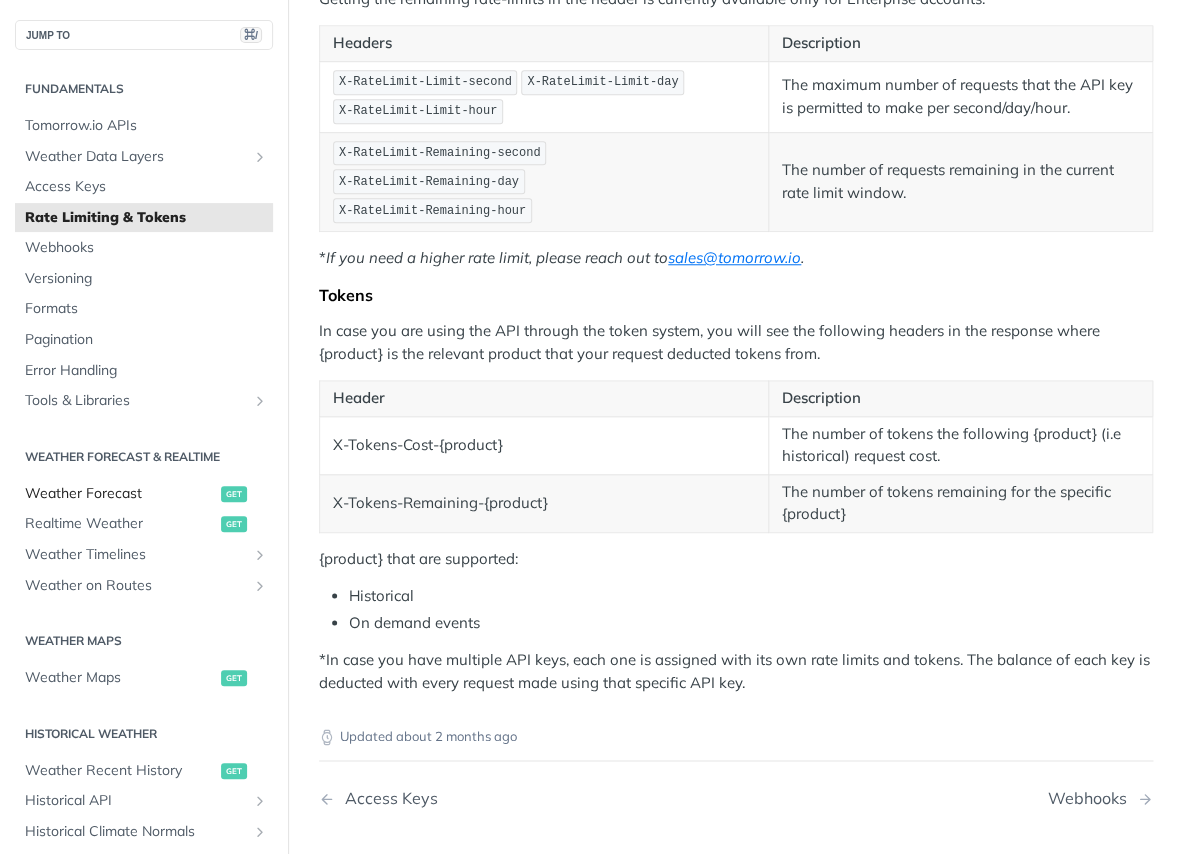 click on "Weather Forecast" at bounding box center (120, 494) 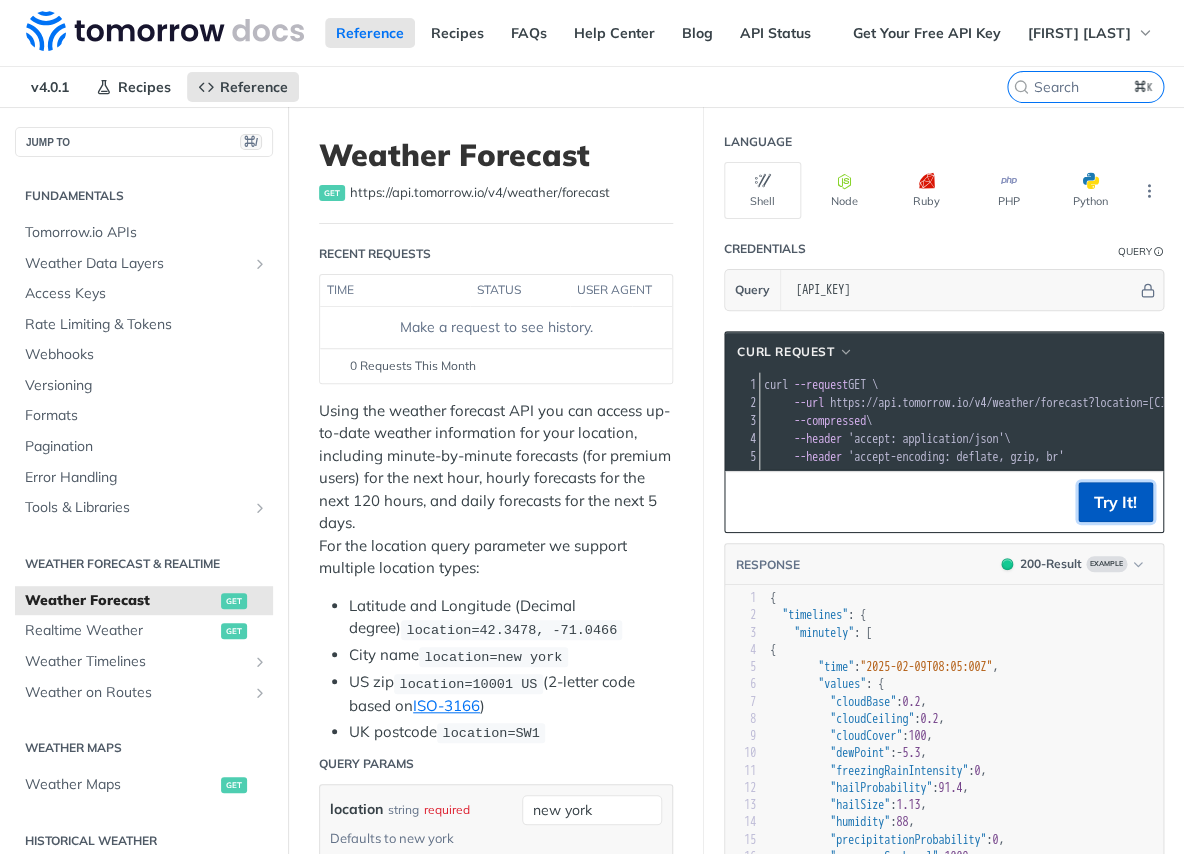 click on "Try It!" at bounding box center (1115, 502) 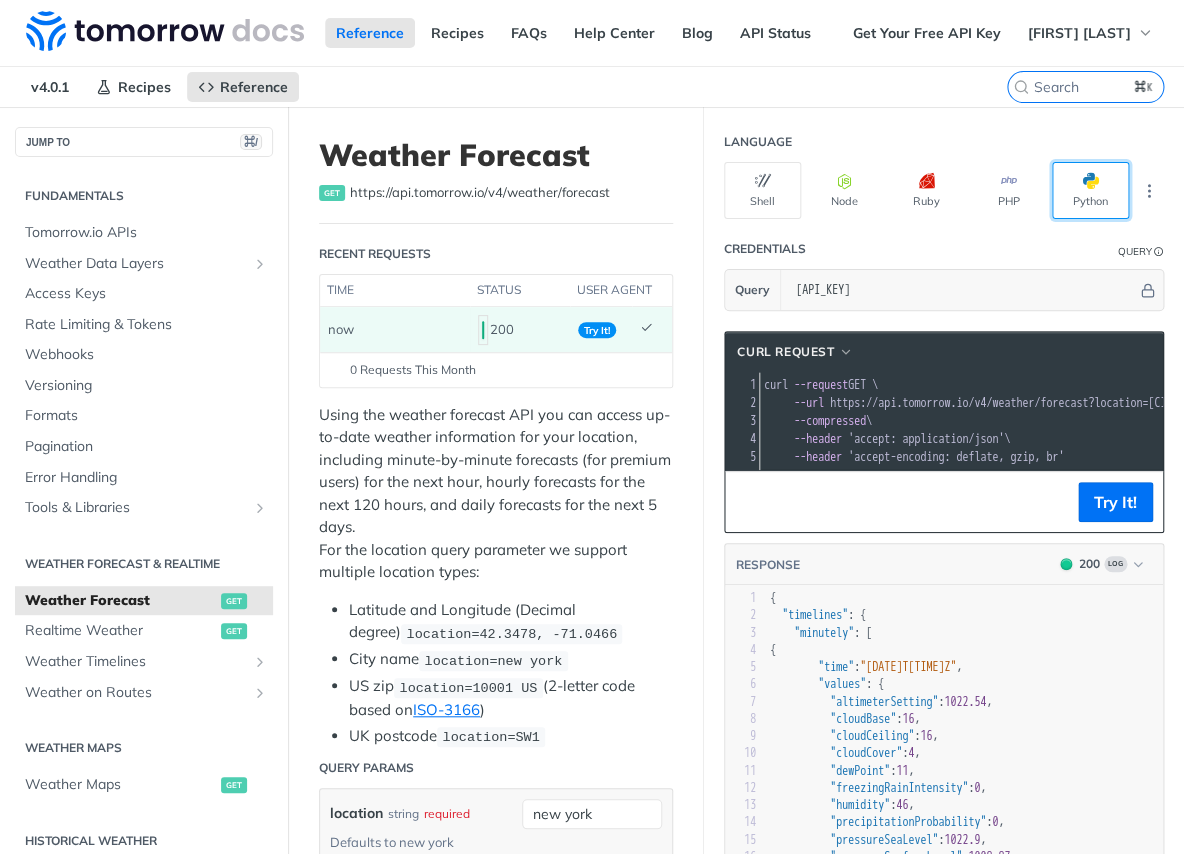 click on "Python" at bounding box center [1090, 190] 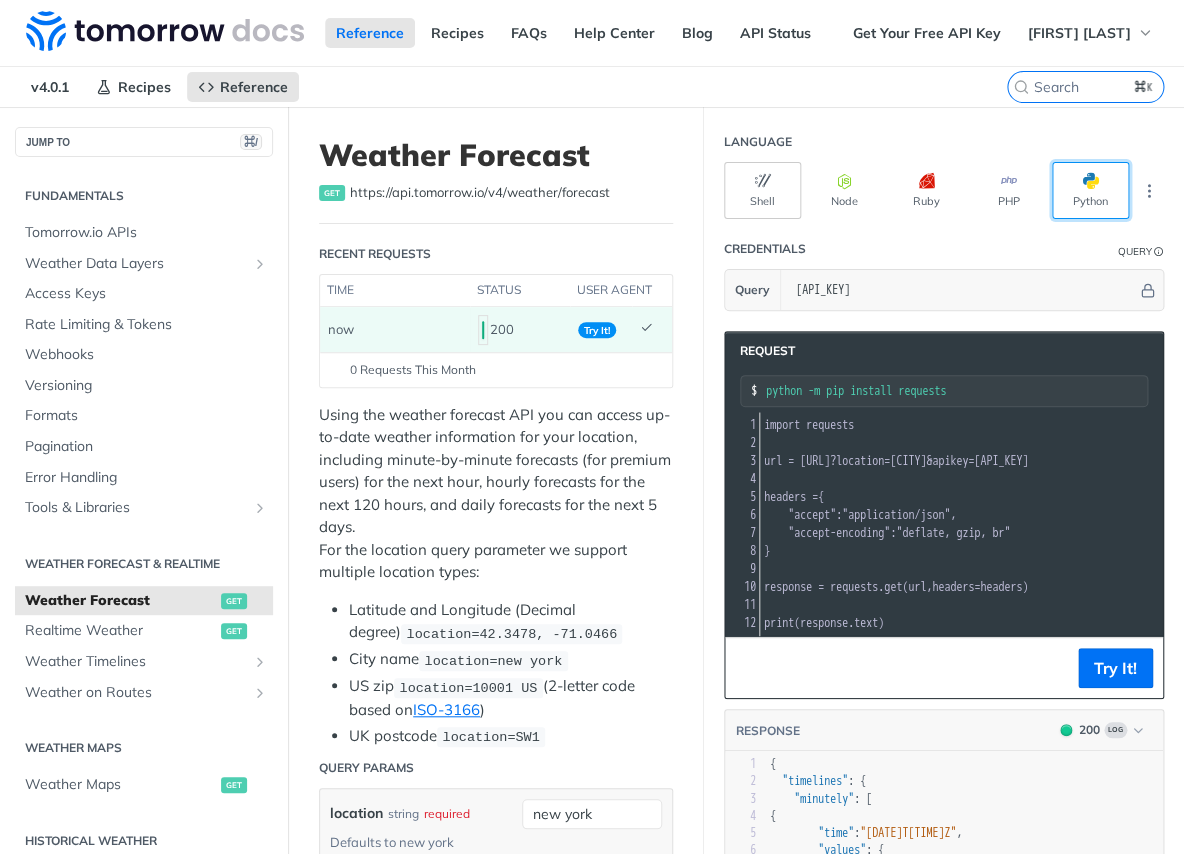 click on "Shell" at bounding box center (762, 190) 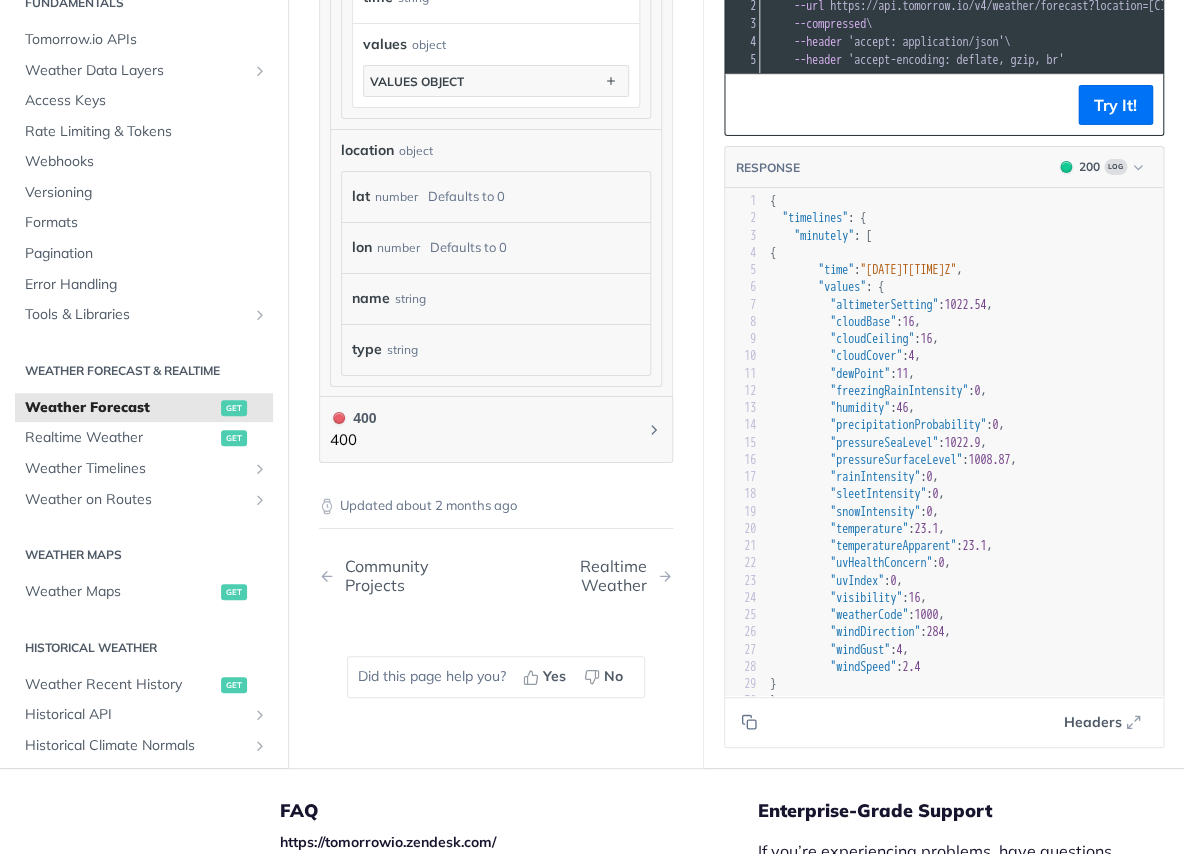 scroll, scrollTop: 2075, scrollLeft: 0, axis: vertical 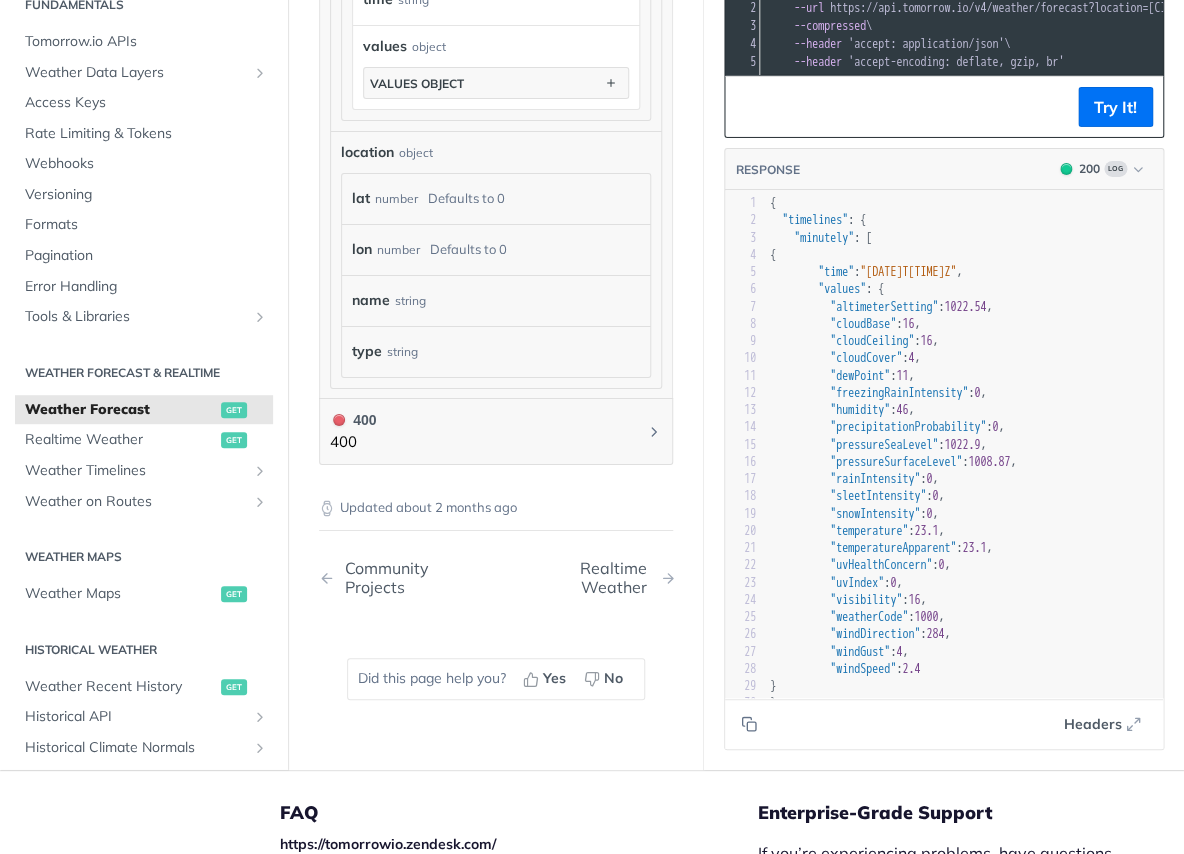 click on "Realtime Weather" at bounding box center [589, 578] 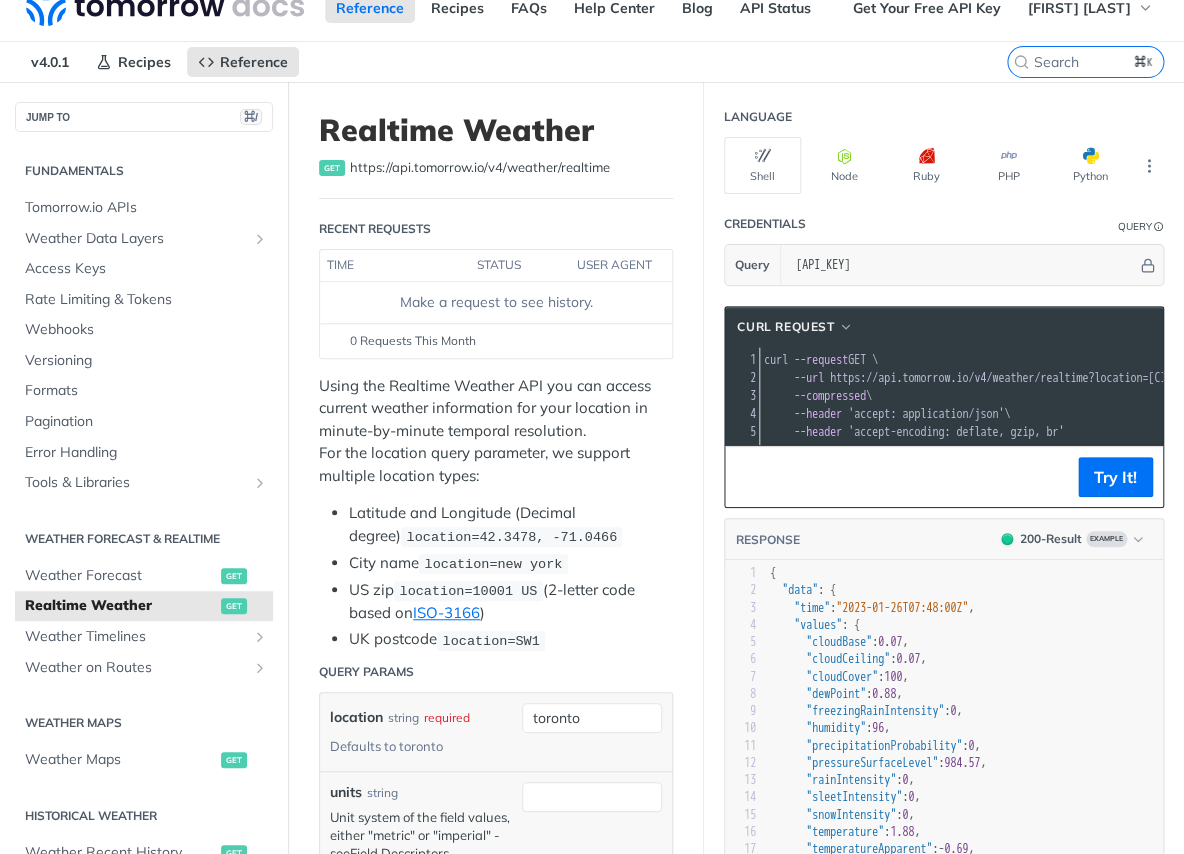 scroll, scrollTop: 0, scrollLeft: 0, axis: both 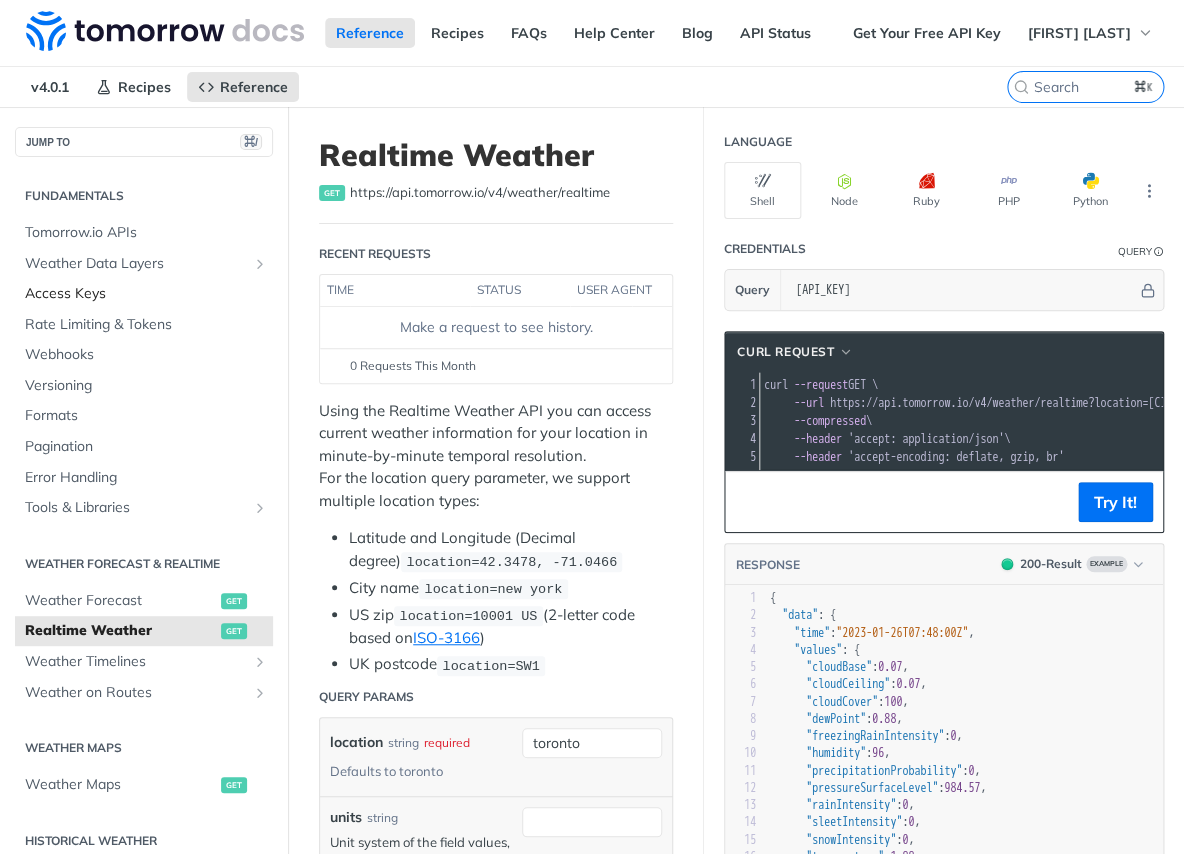 click on "Access Keys" at bounding box center (144, 294) 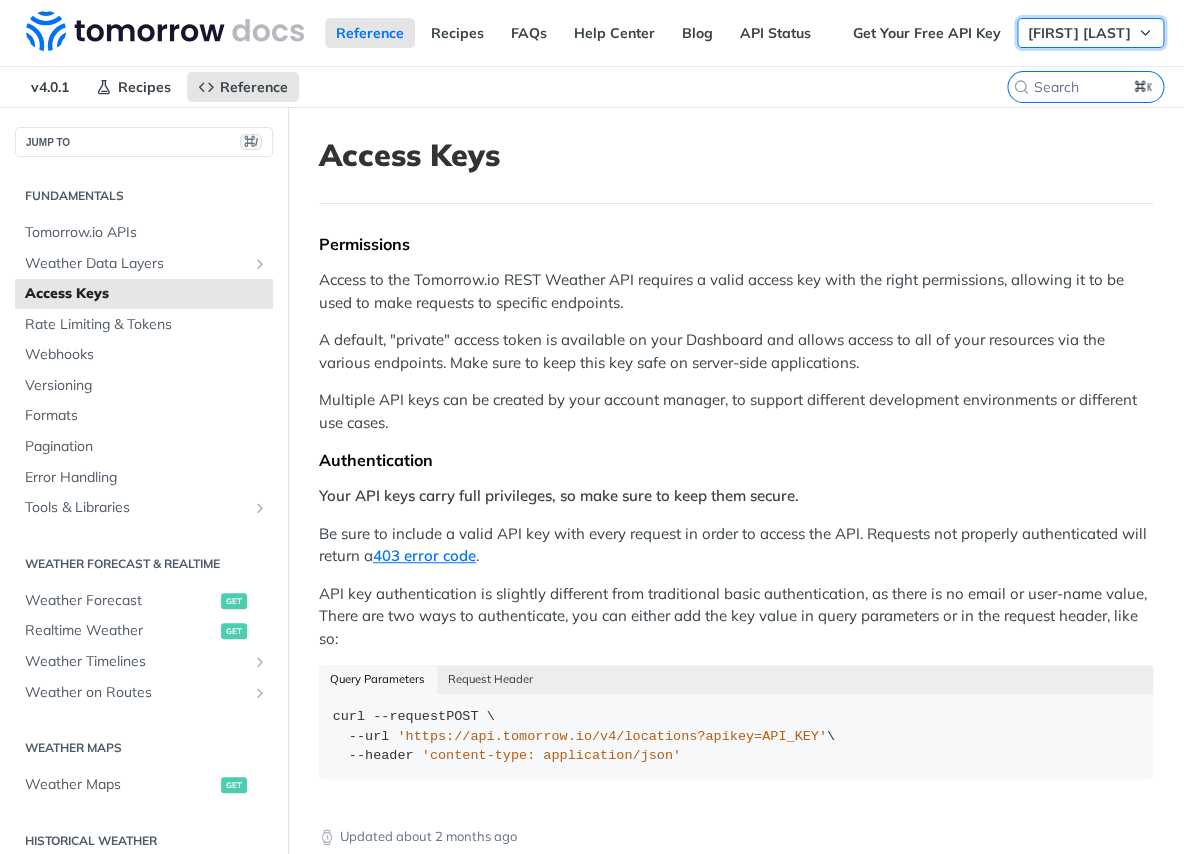 click on "Tyrell Fleming" at bounding box center [1079, 33] 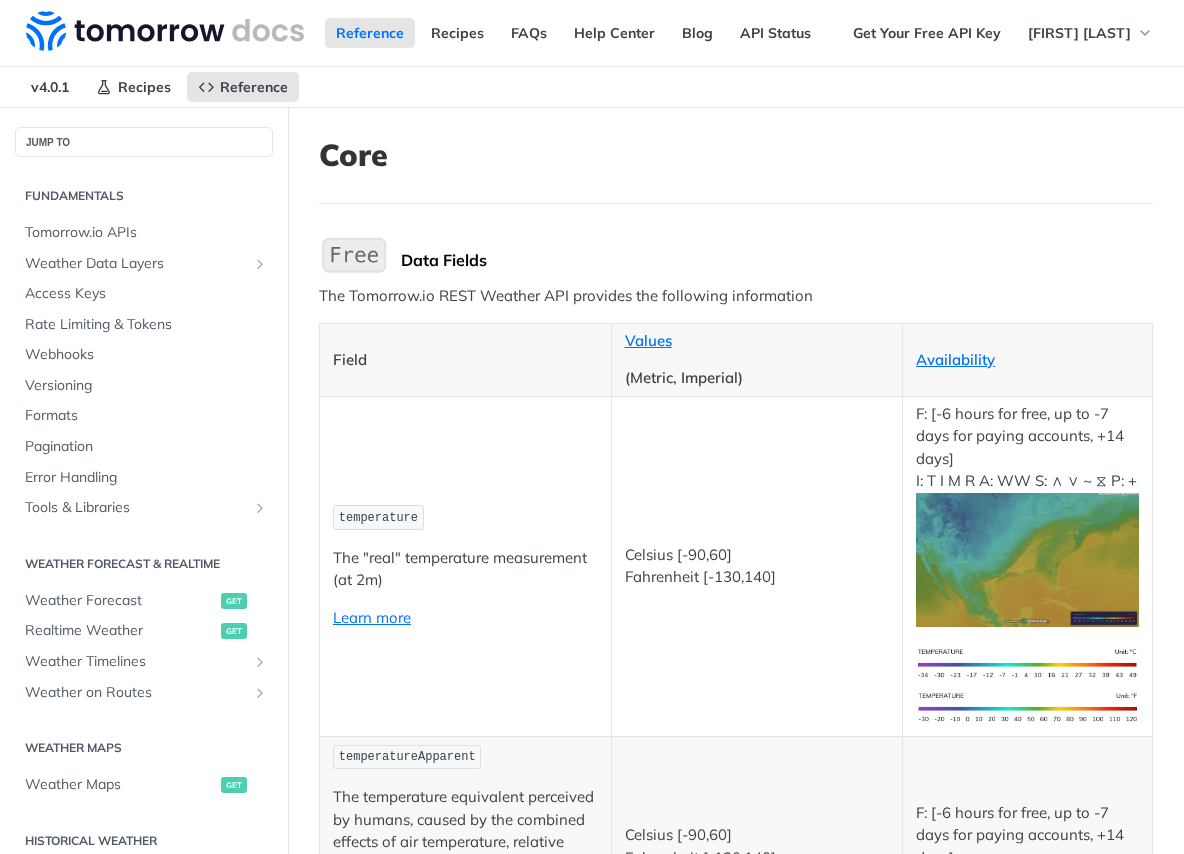 scroll, scrollTop: 0, scrollLeft: 0, axis: both 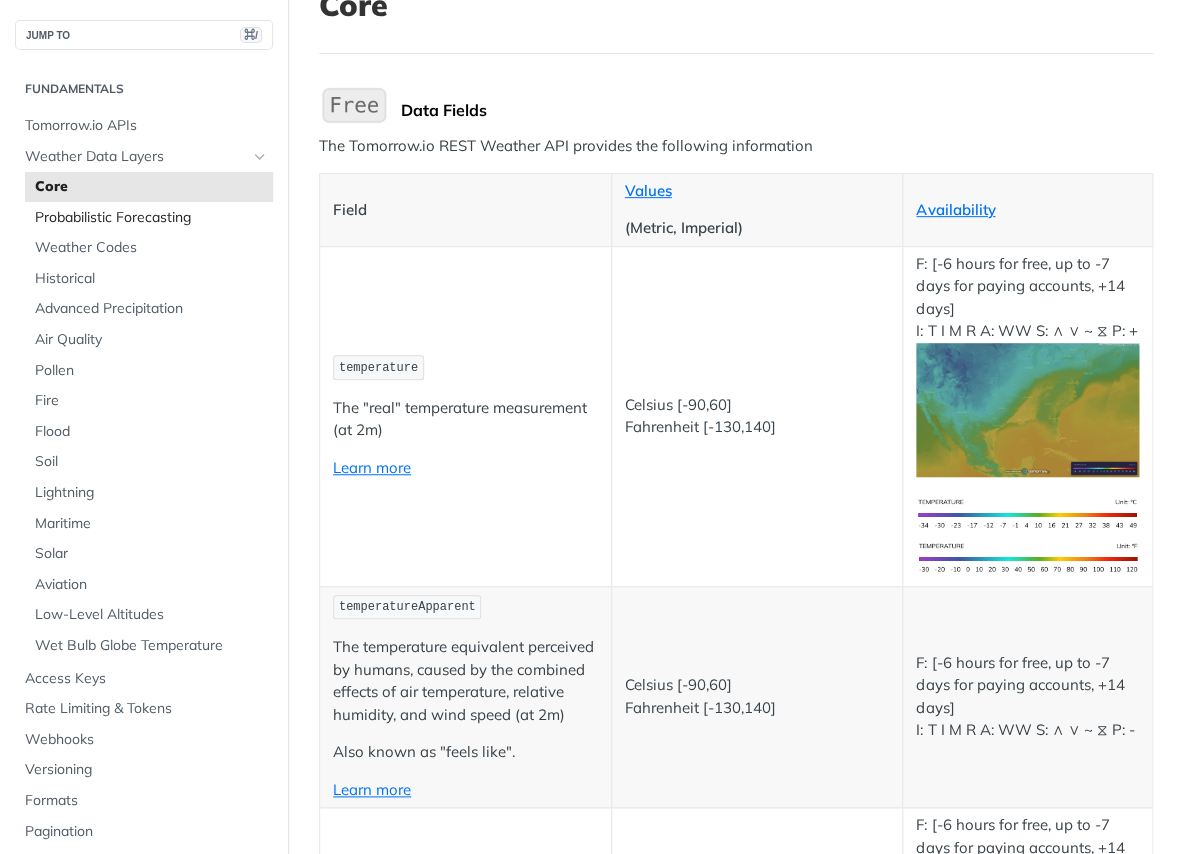 click on "Probabilistic Forecasting" at bounding box center [151, 218] 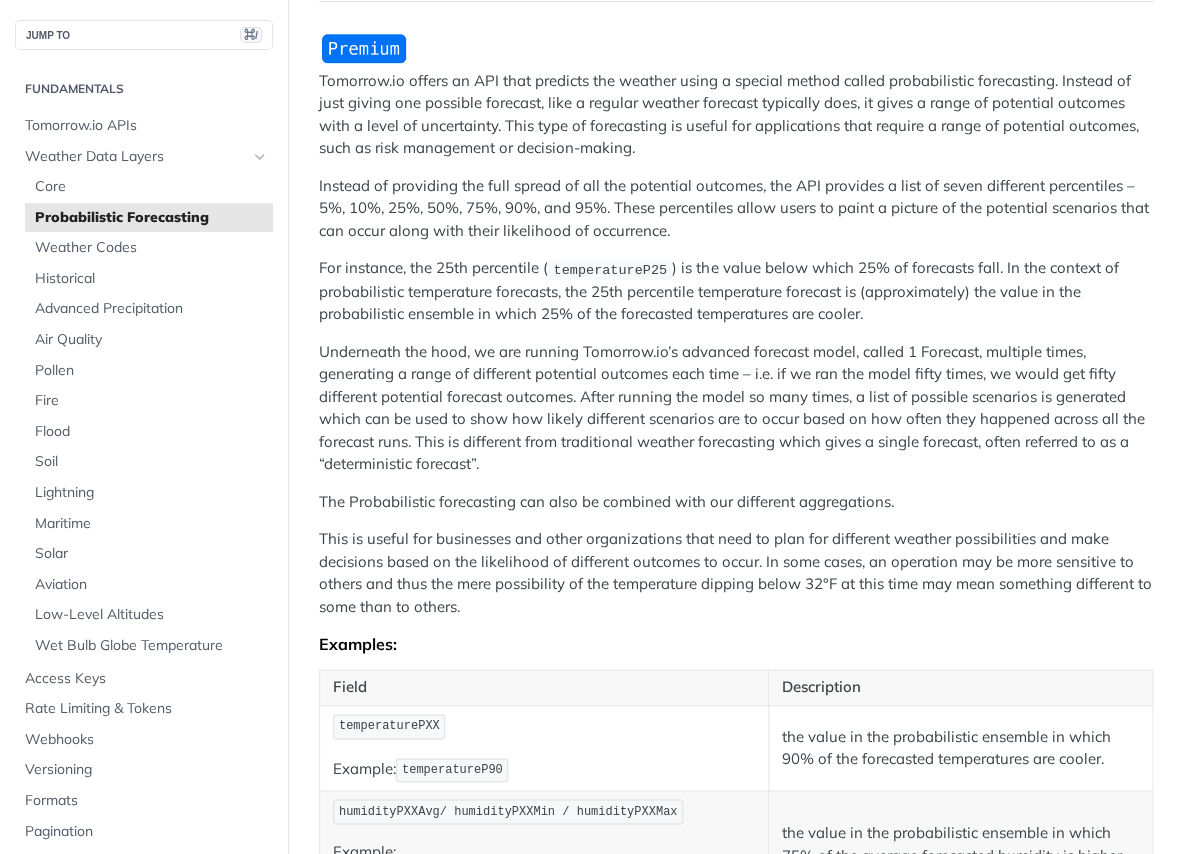 scroll, scrollTop: 0, scrollLeft: 0, axis: both 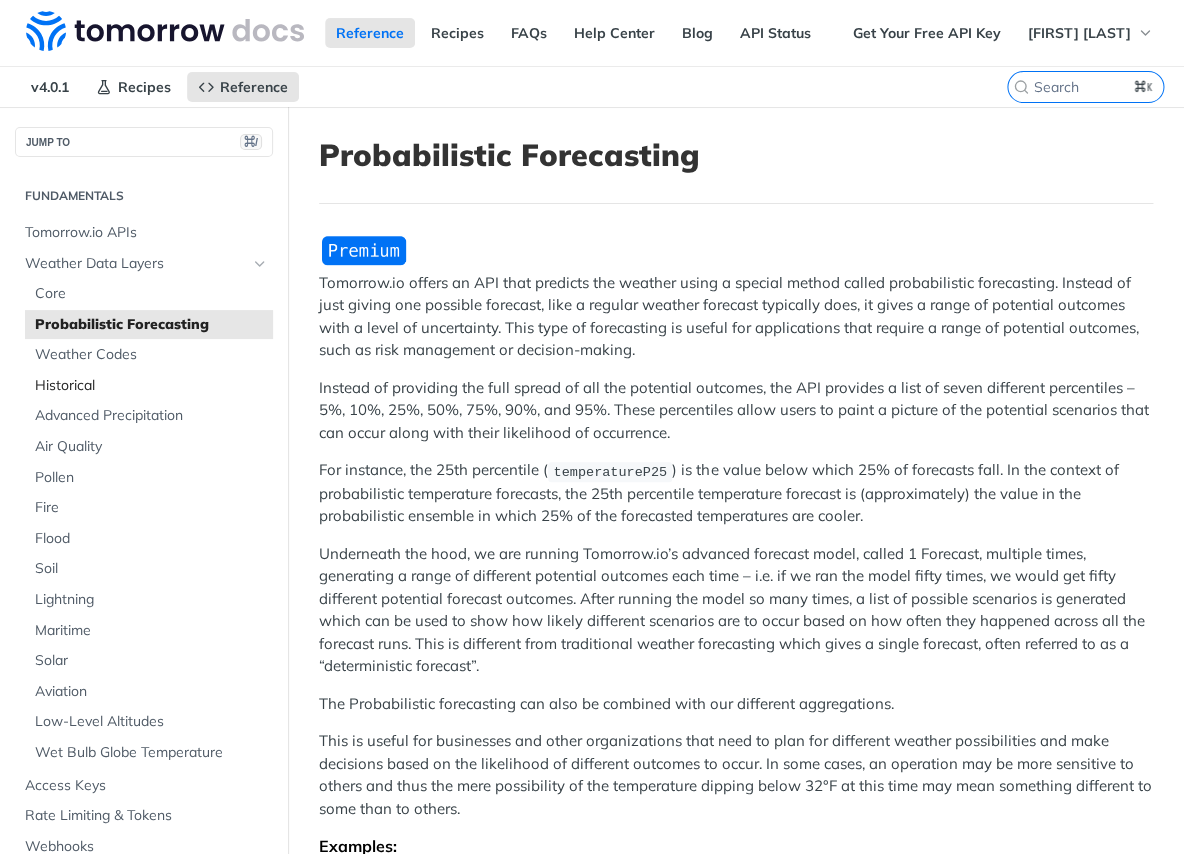 click on "Historical" at bounding box center (151, 386) 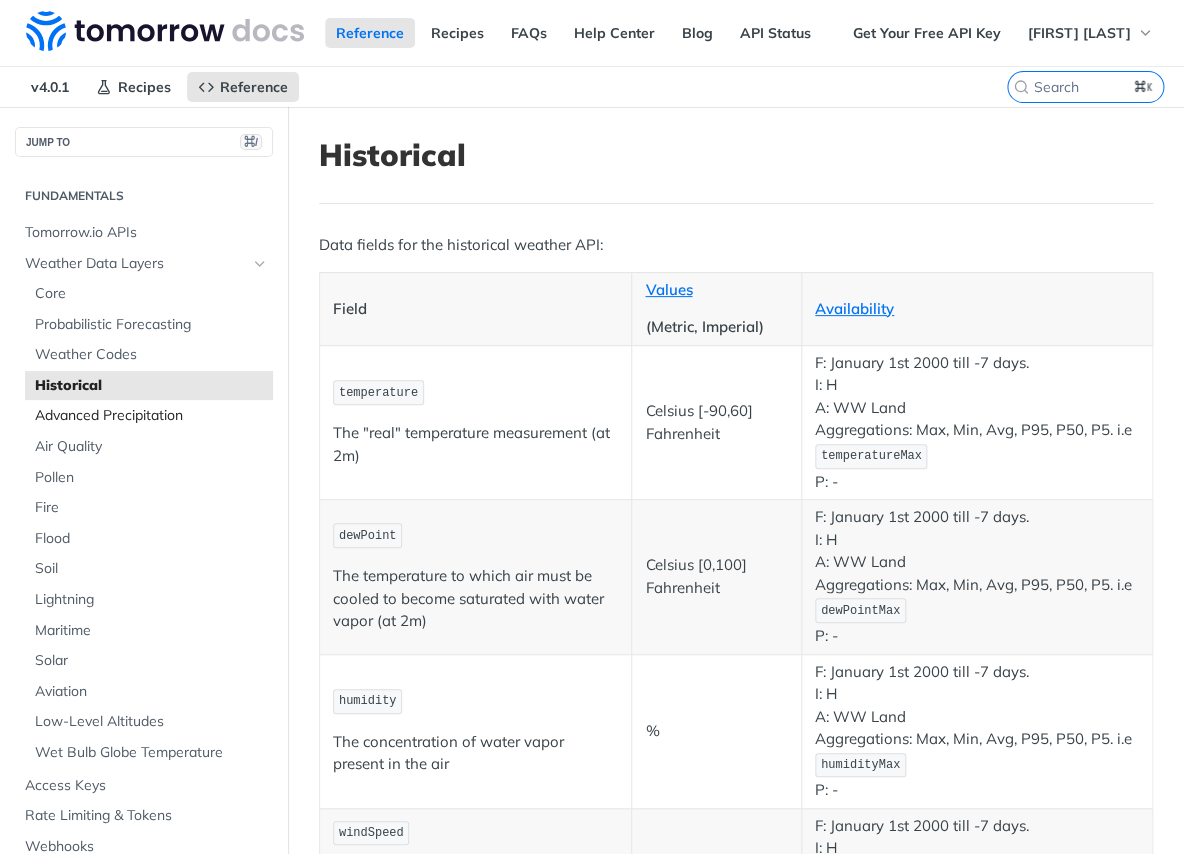 click on "Advanced Precipitation" at bounding box center (151, 416) 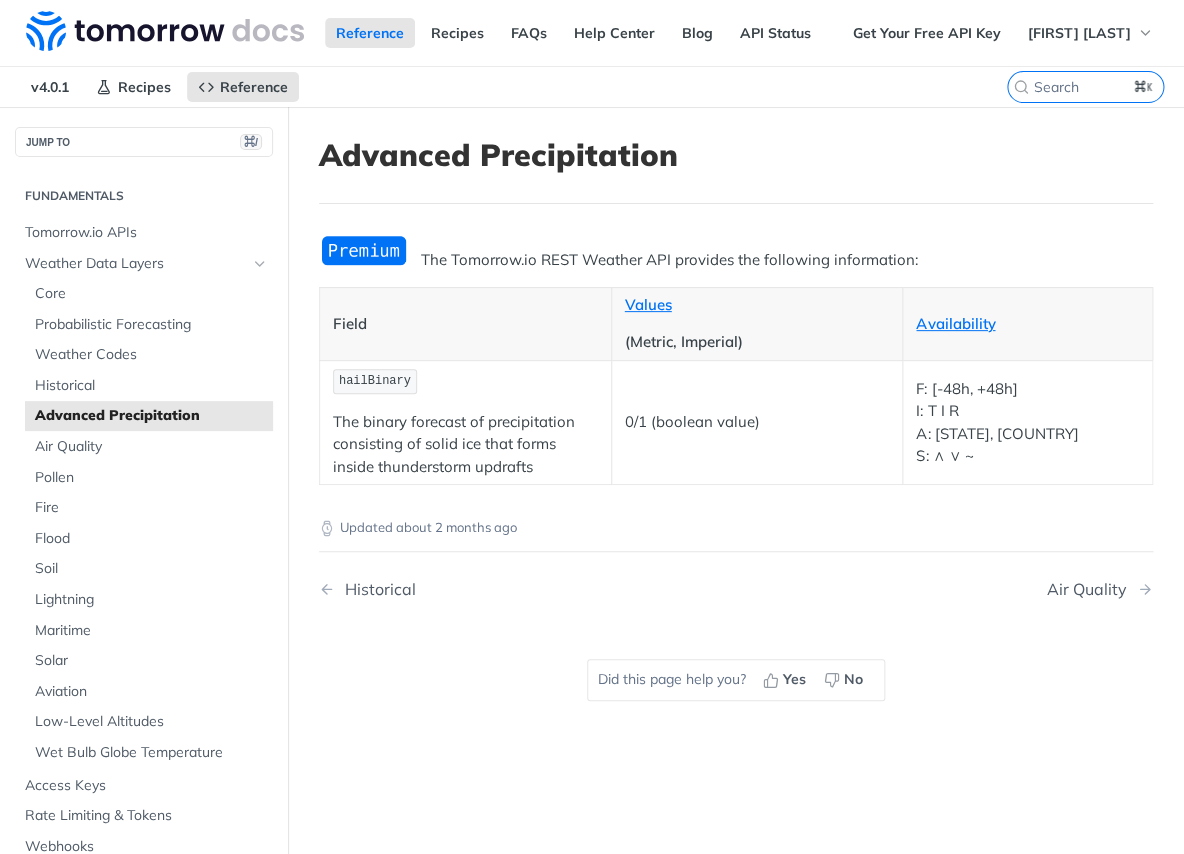 click on "Advanced Precipitation" at bounding box center [149, 416] 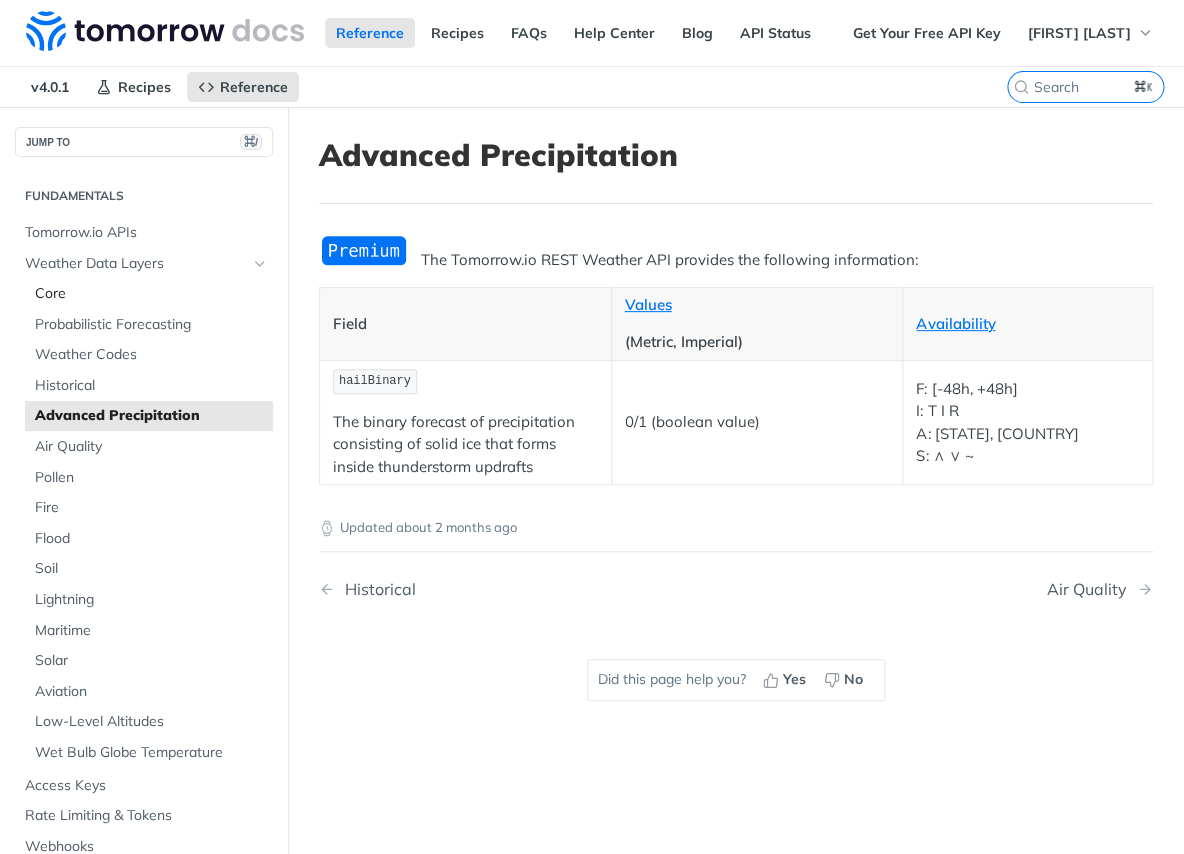 click on "Core" at bounding box center (151, 294) 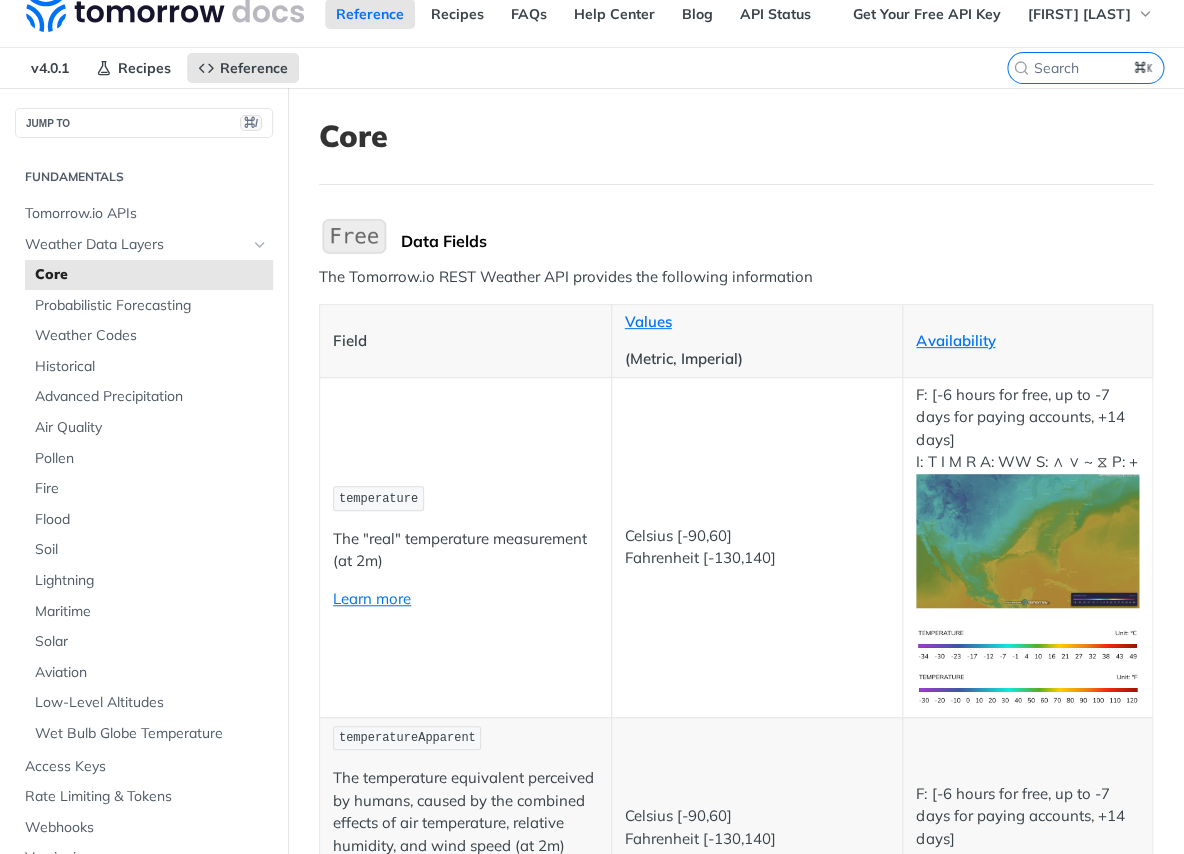 scroll, scrollTop: 8, scrollLeft: 0, axis: vertical 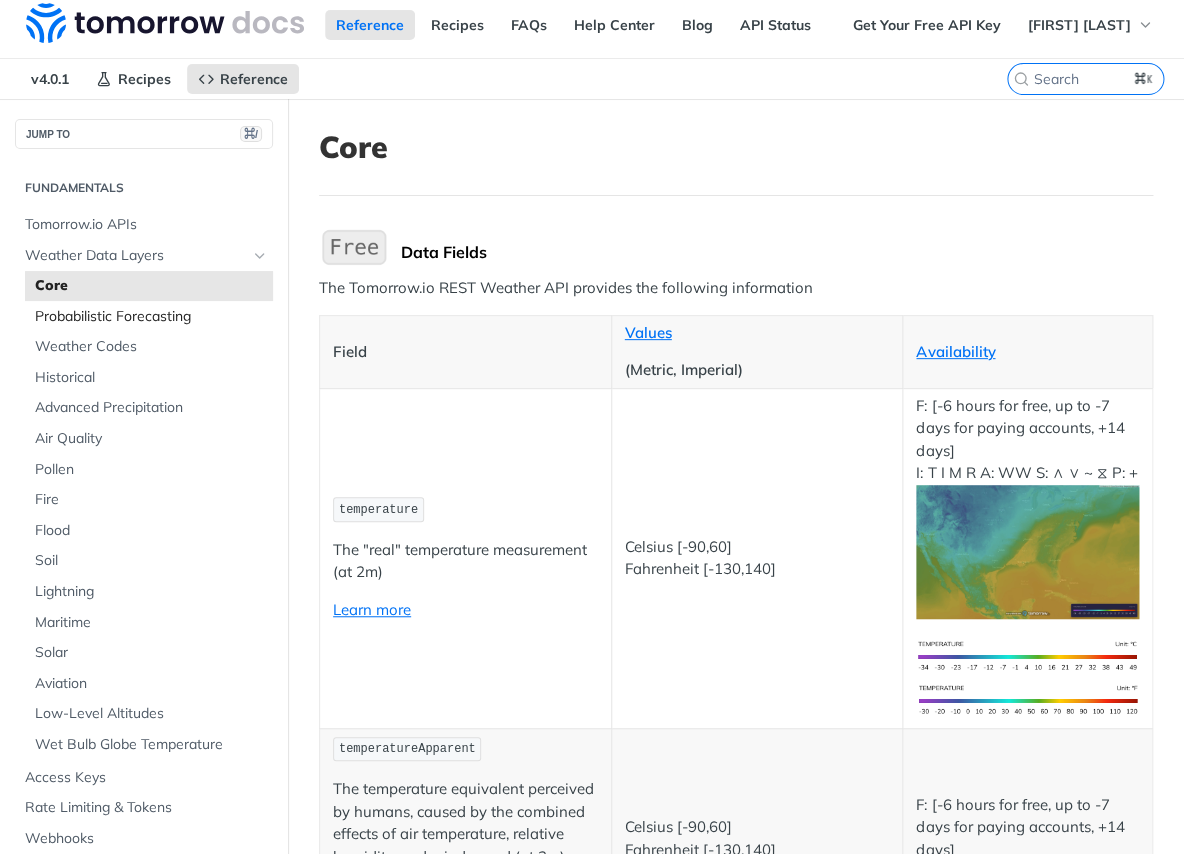 click on "Probabilistic Forecasting" at bounding box center [151, 317] 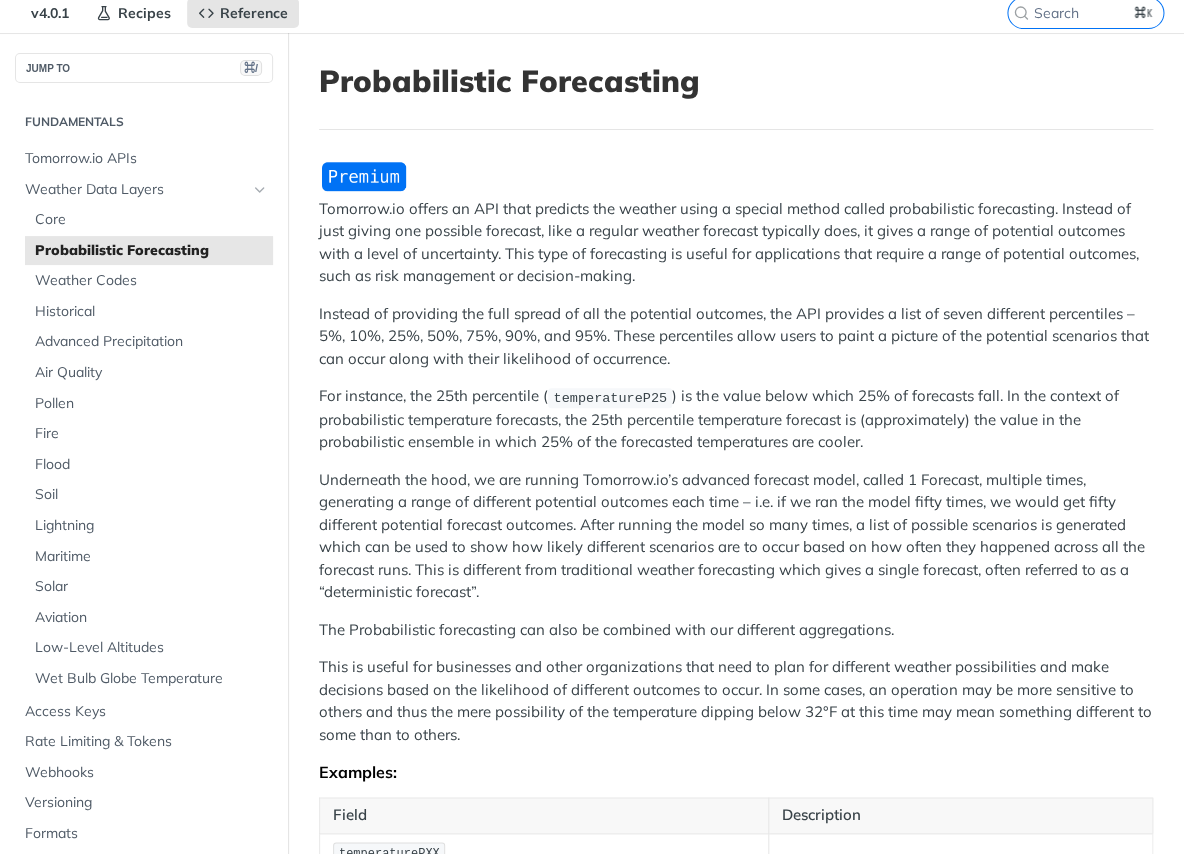 scroll, scrollTop: 0, scrollLeft: 0, axis: both 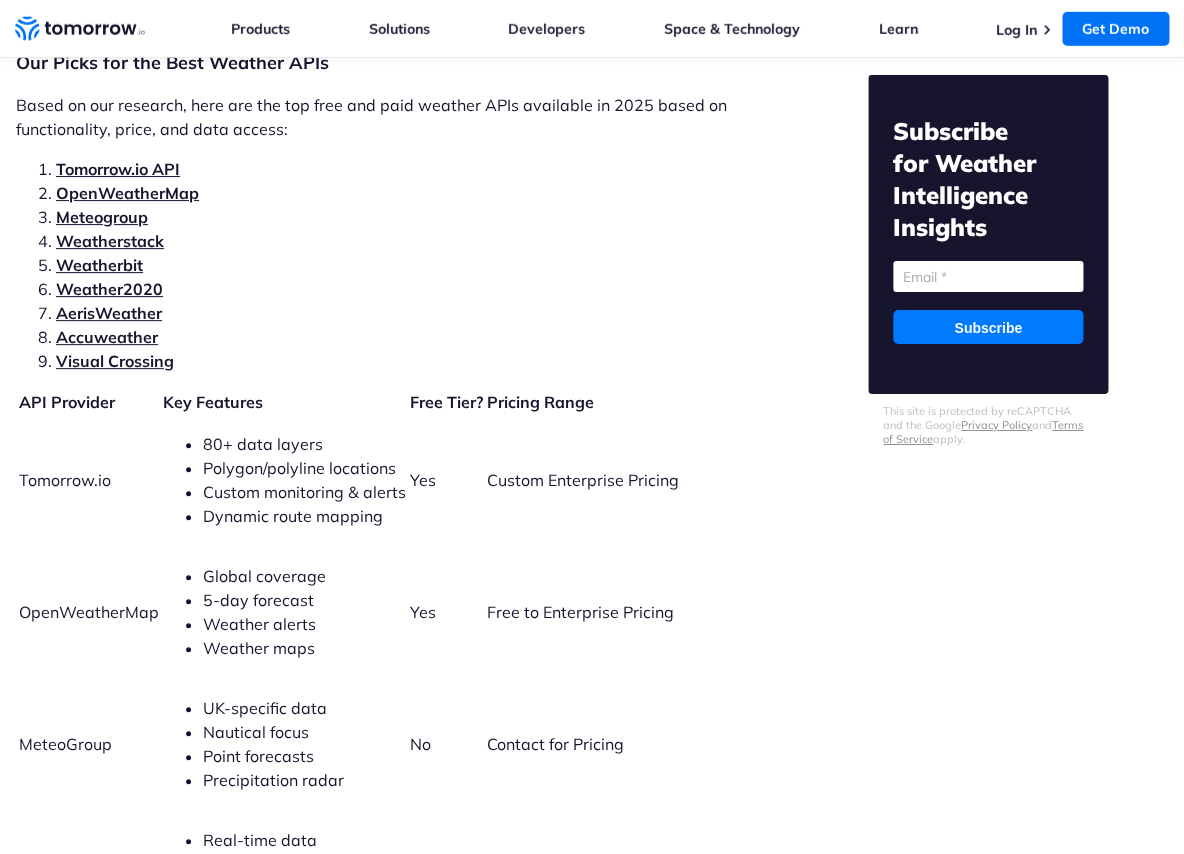 click on "Weatherstack" at bounding box center (422, 241) 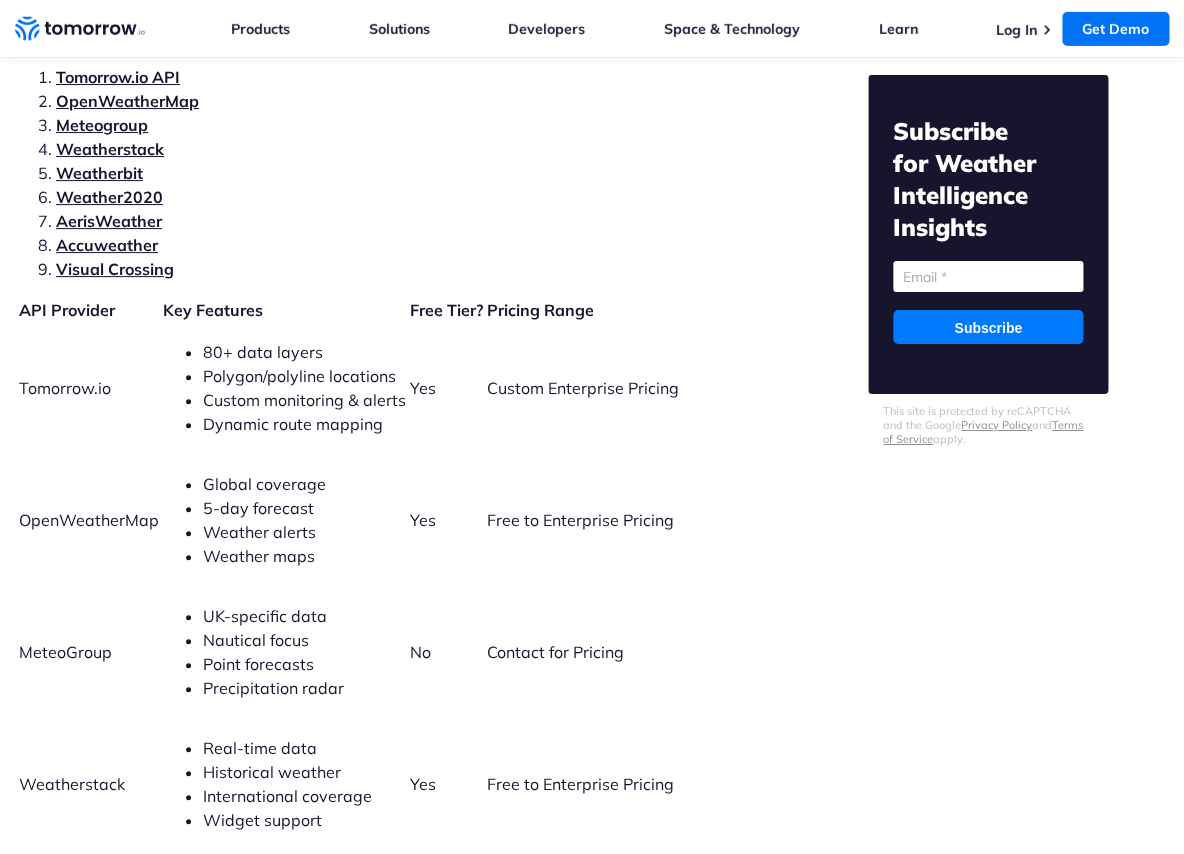 scroll, scrollTop: 4337, scrollLeft: 0, axis: vertical 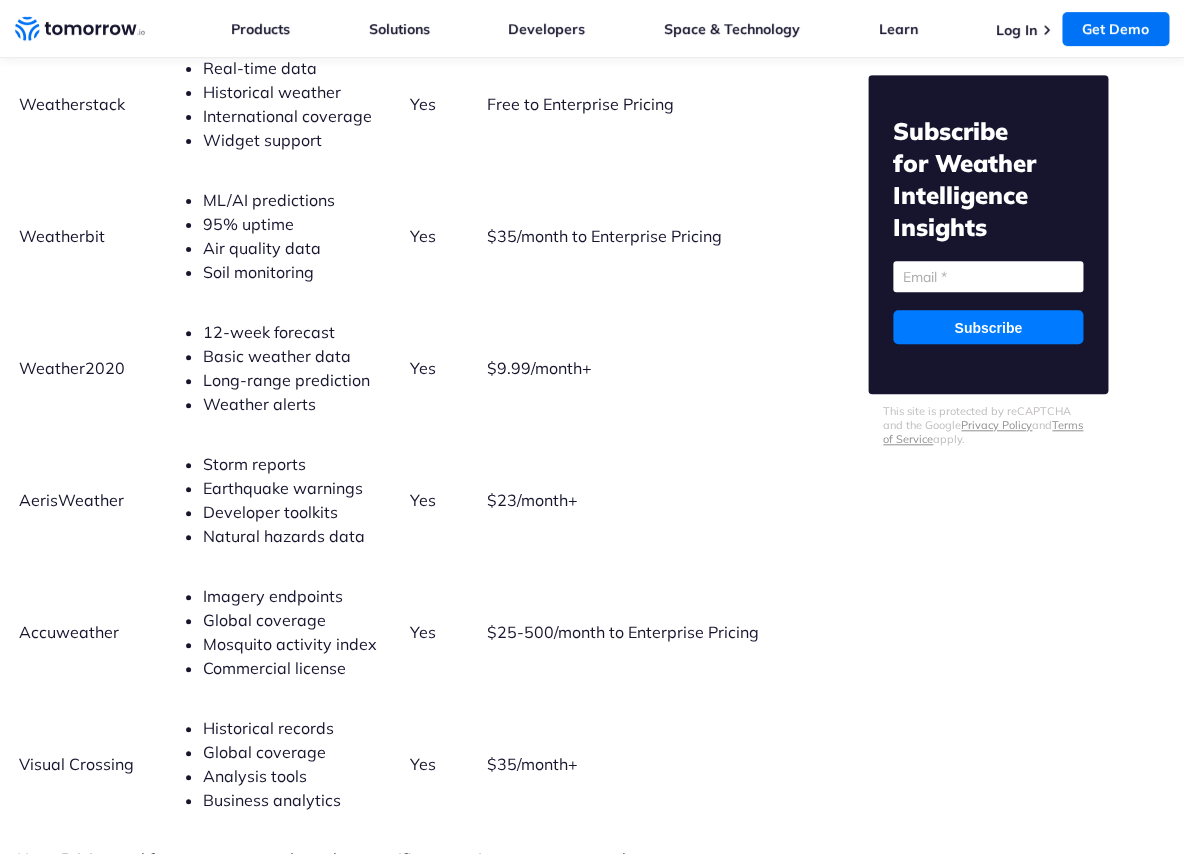 click on "AerisWeather" at bounding box center (89, 500) 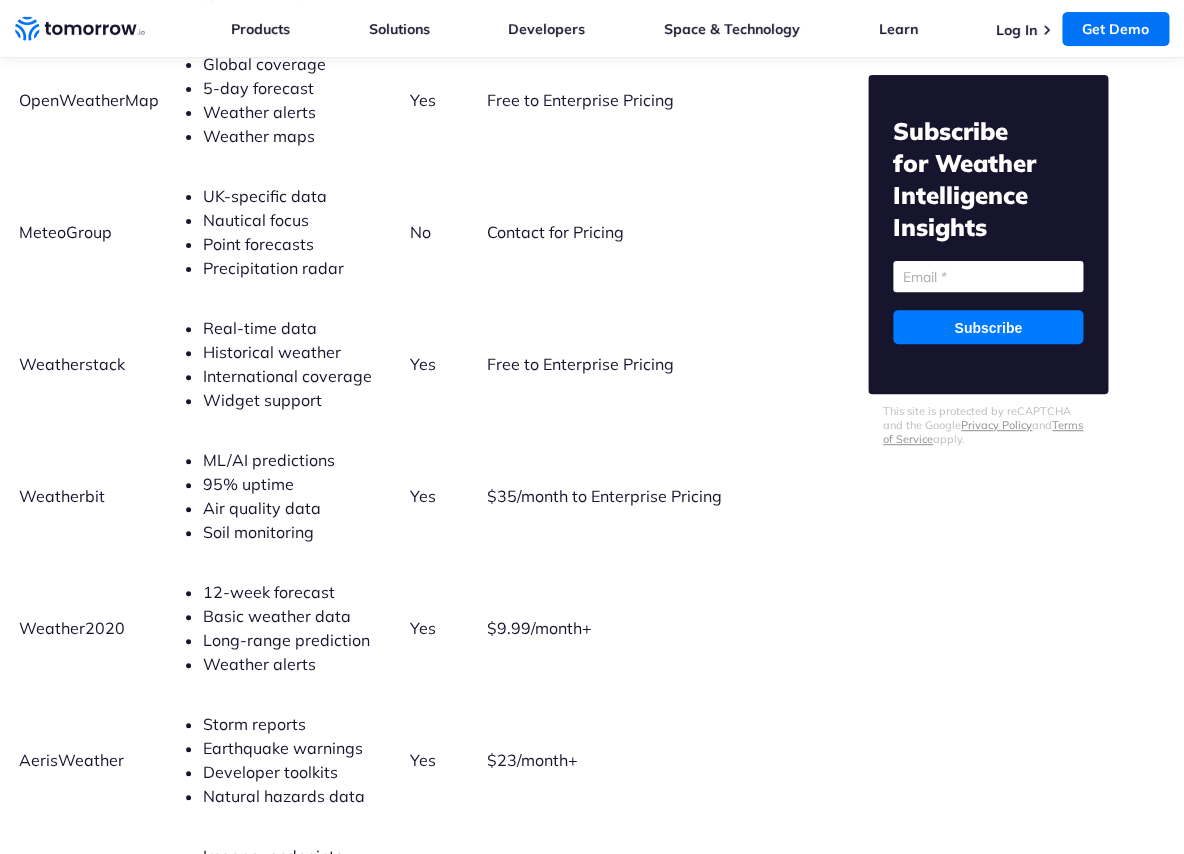 scroll, scrollTop: 4757, scrollLeft: 0, axis: vertical 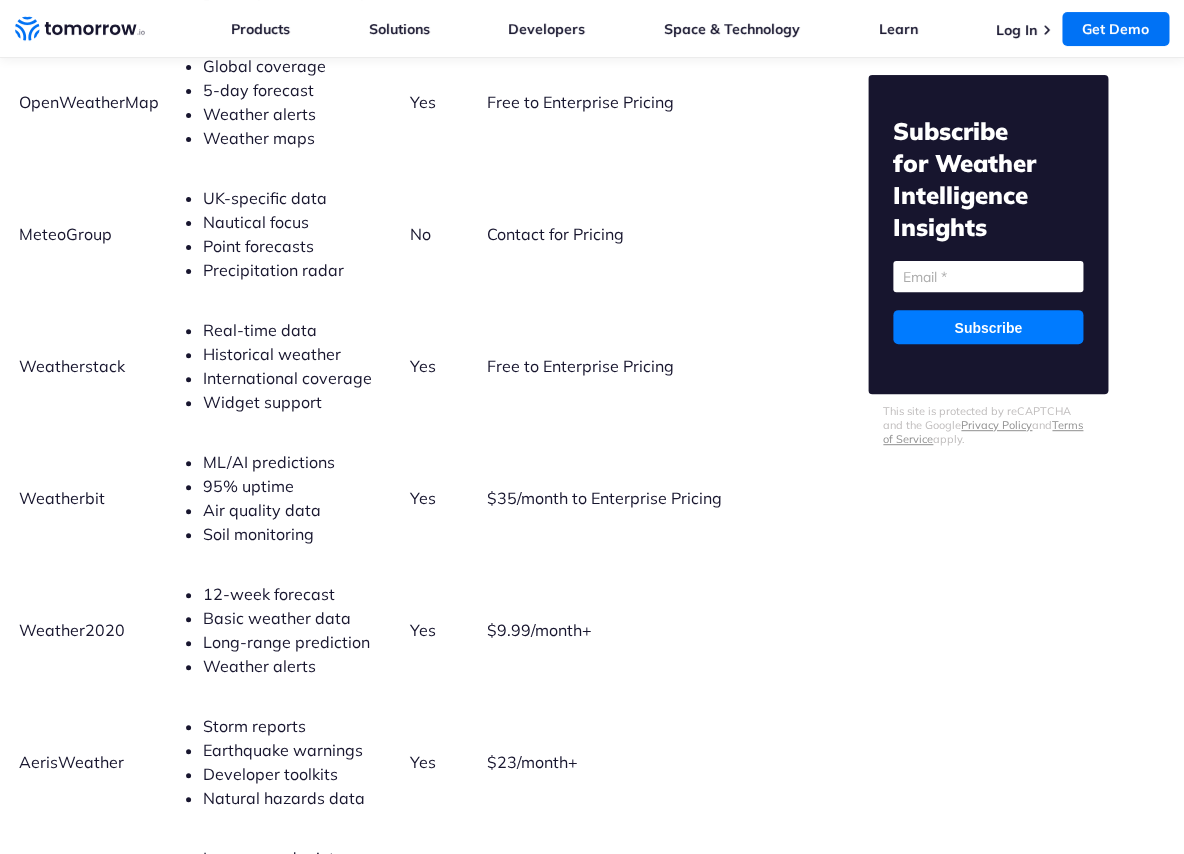 click on "Weatherbit" at bounding box center (62, 498) 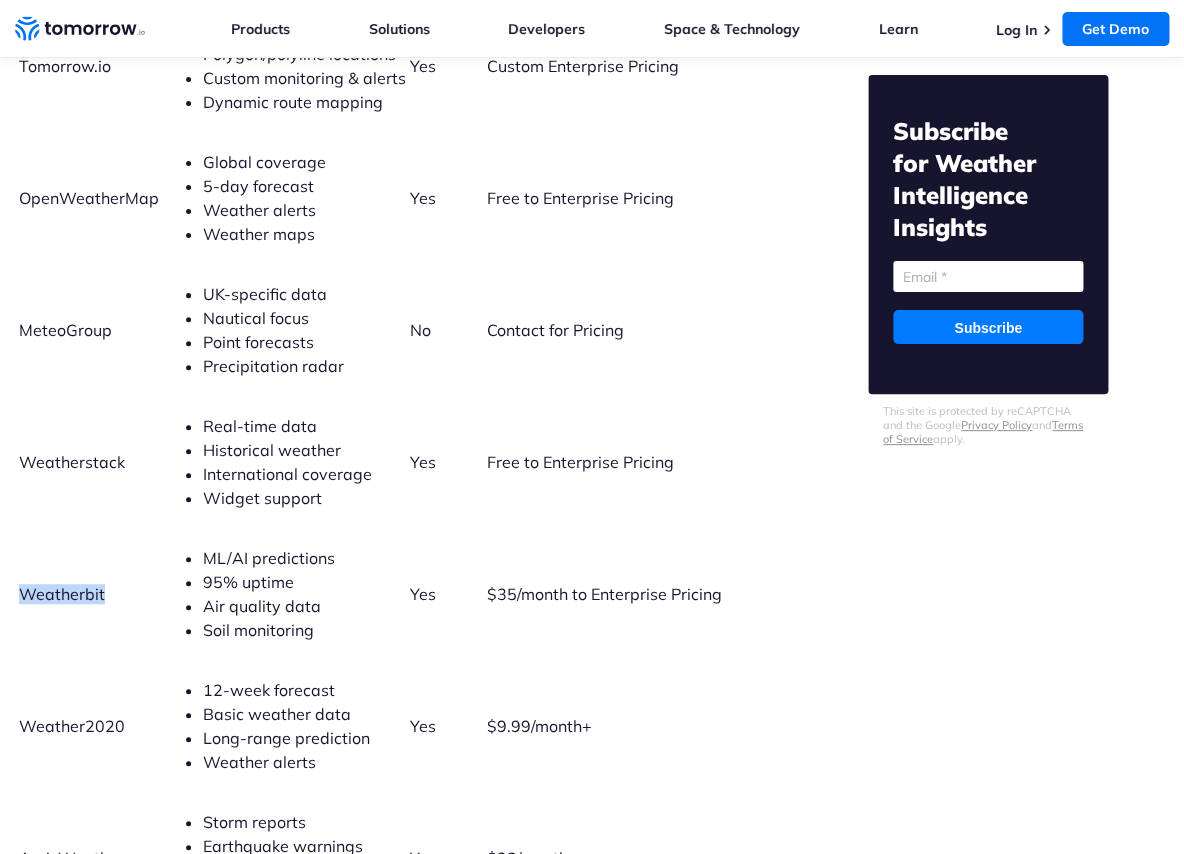 scroll, scrollTop: 4656, scrollLeft: 0, axis: vertical 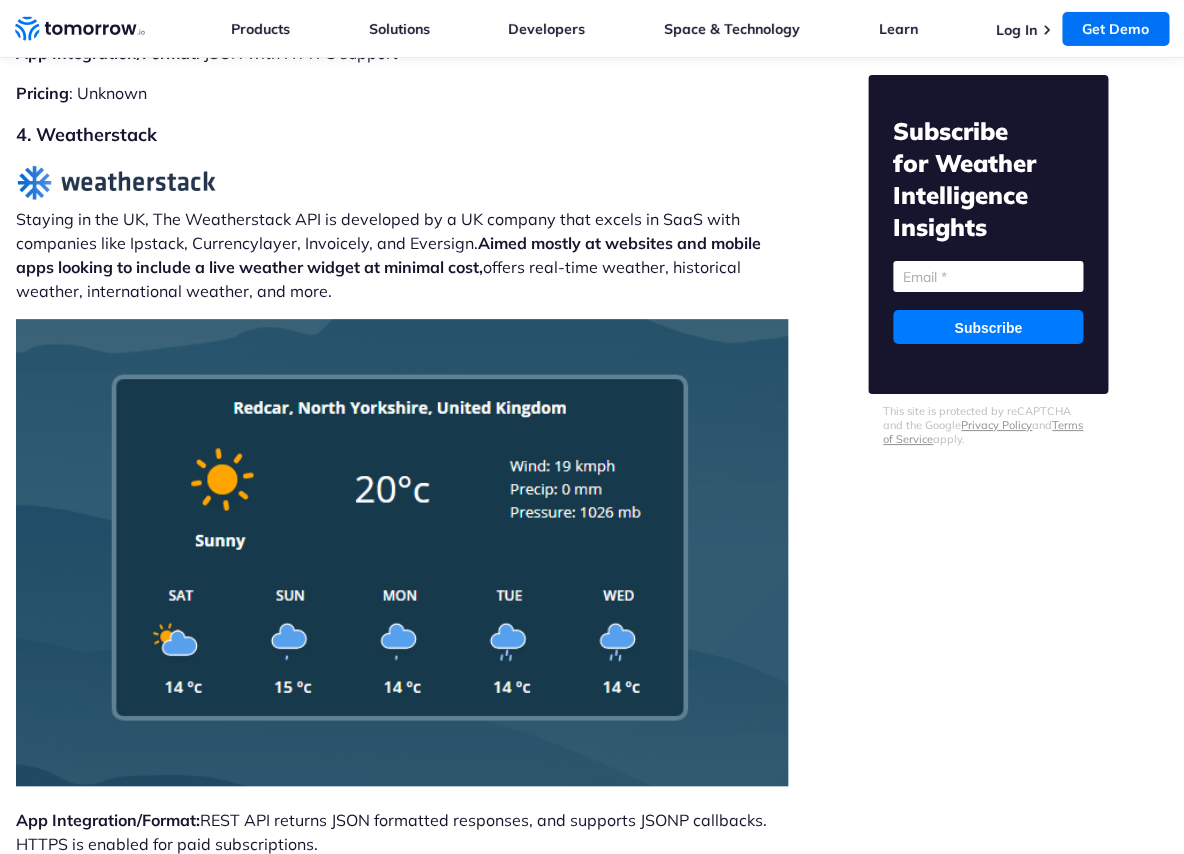 click on "4. Weatherstack" at bounding box center (402, 135) 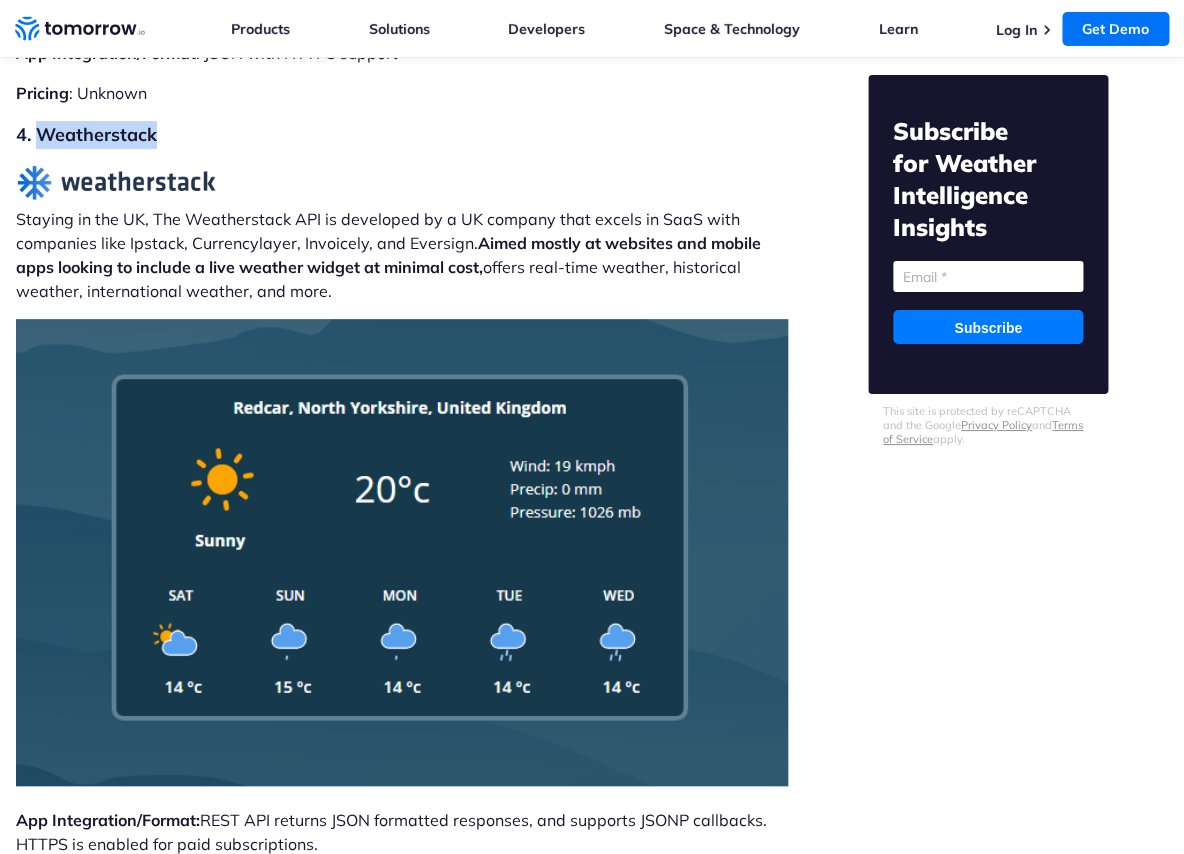 click on "4. Weatherstack" at bounding box center (402, 135) 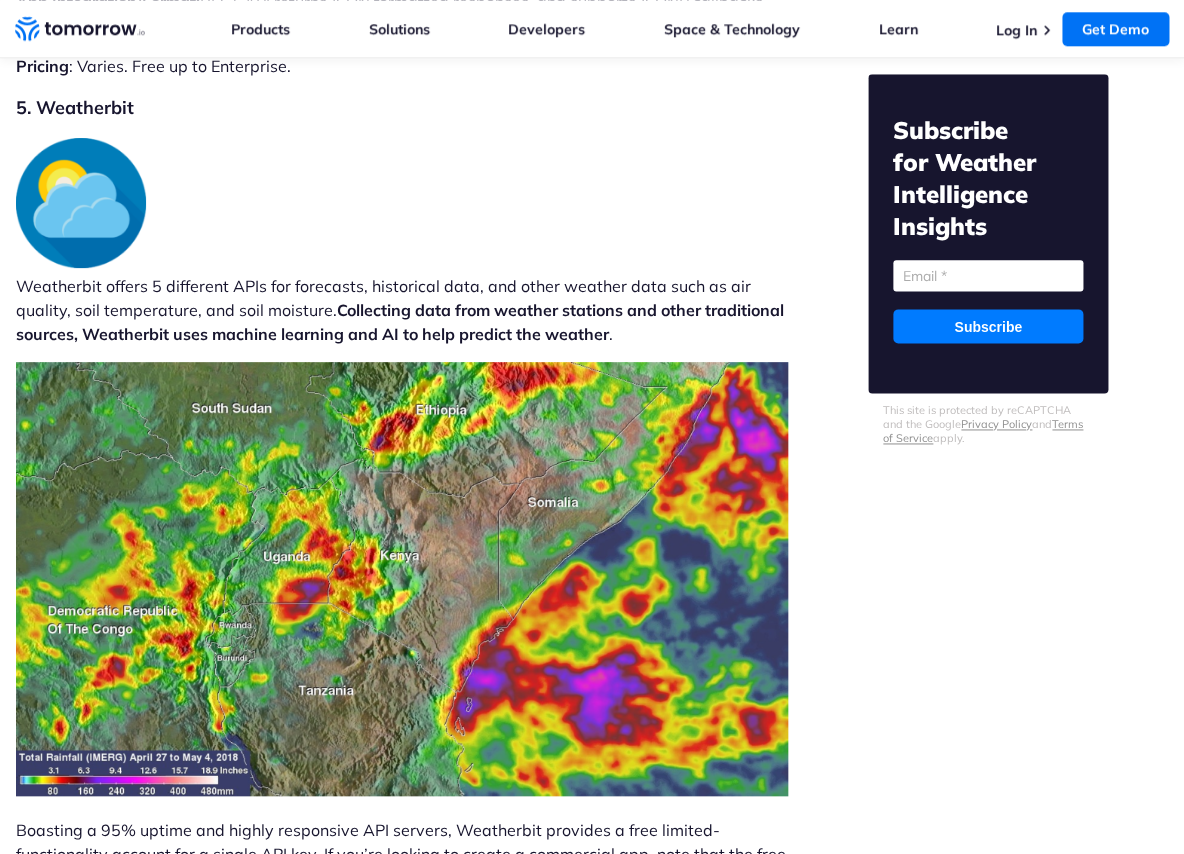 scroll, scrollTop: 10042, scrollLeft: 0, axis: vertical 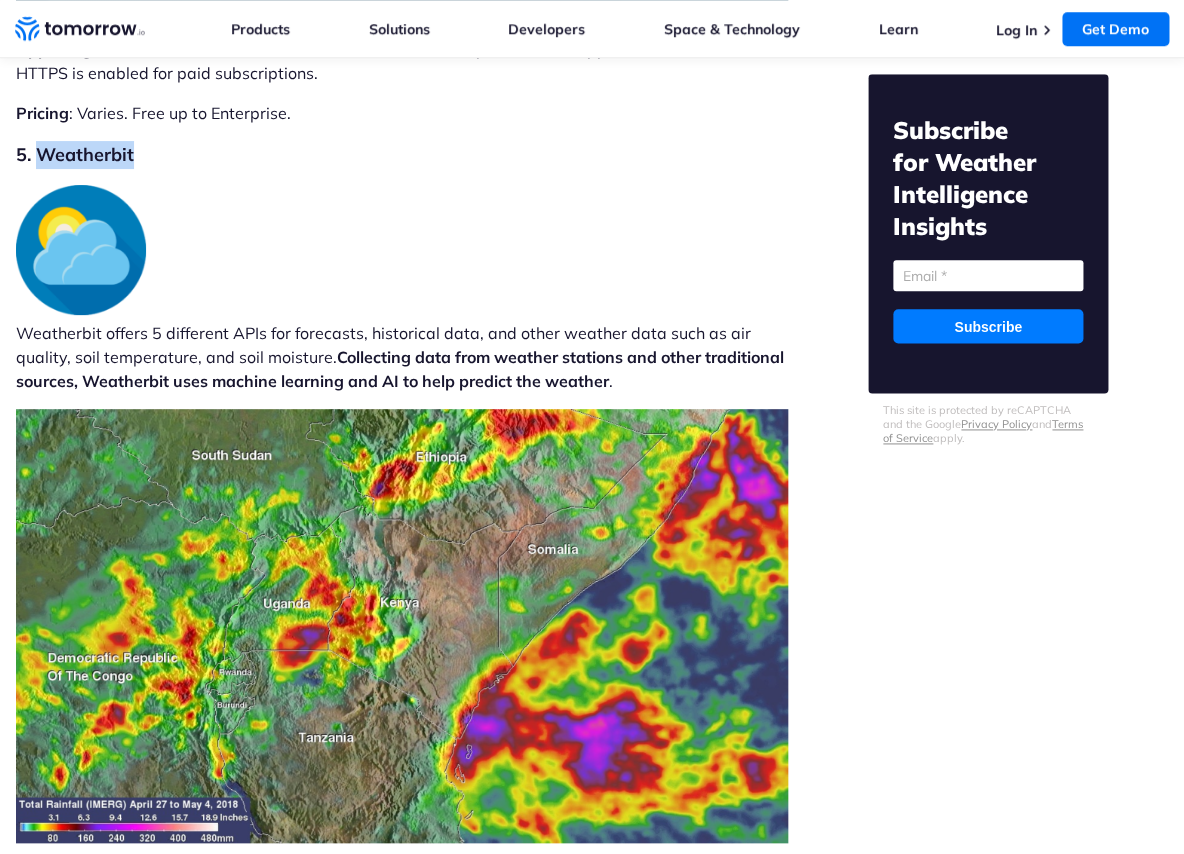 drag, startPoint x: 38, startPoint y: 165, endPoint x: 149, endPoint y: 165, distance: 111 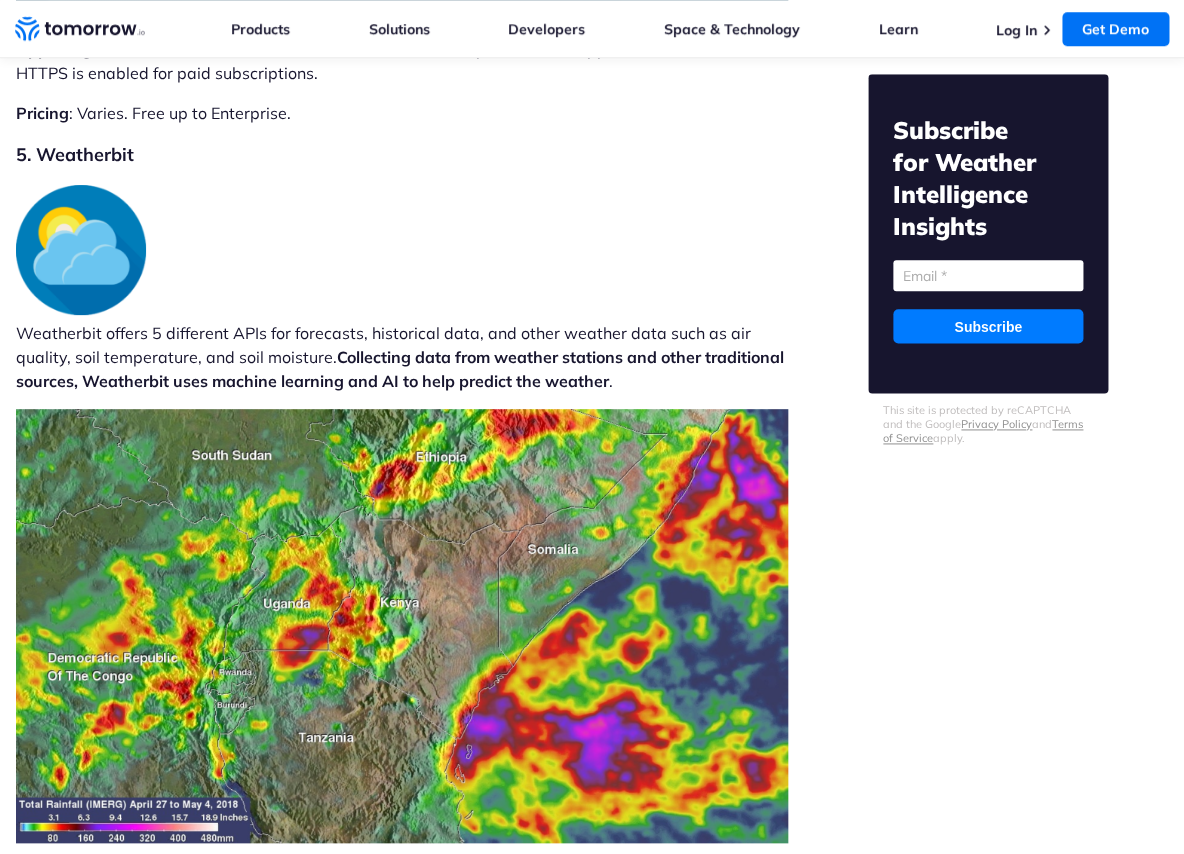 click on "Weatherbit offers 5 different APIs for forecasts, historical data, and other weather data such as air quality, soil temperature, and soil moisture.  Collecting data from weather stations and other traditional sources, Weatherbit uses machine learning and AI to help predict the weather ." at bounding box center (402, 289) 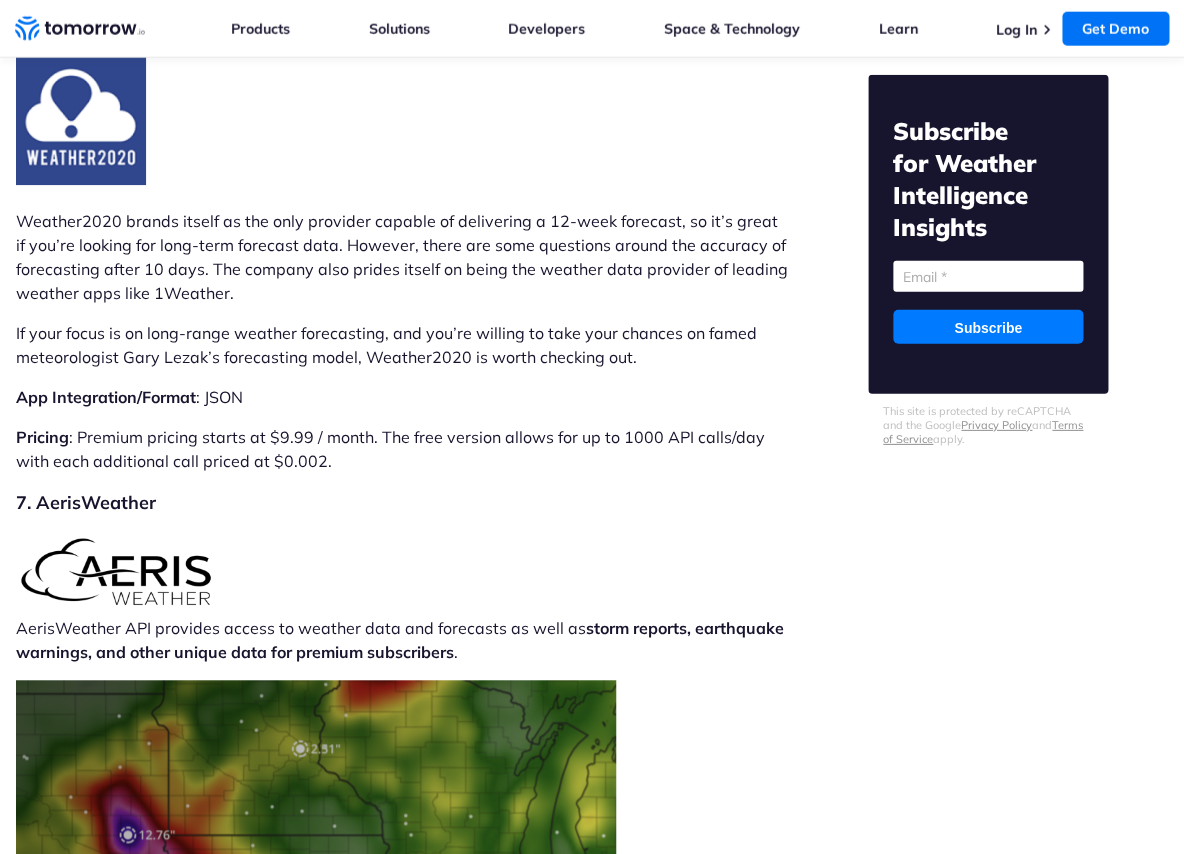 scroll, scrollTop: 11340, scrollLeft: 0, axis: vertical 